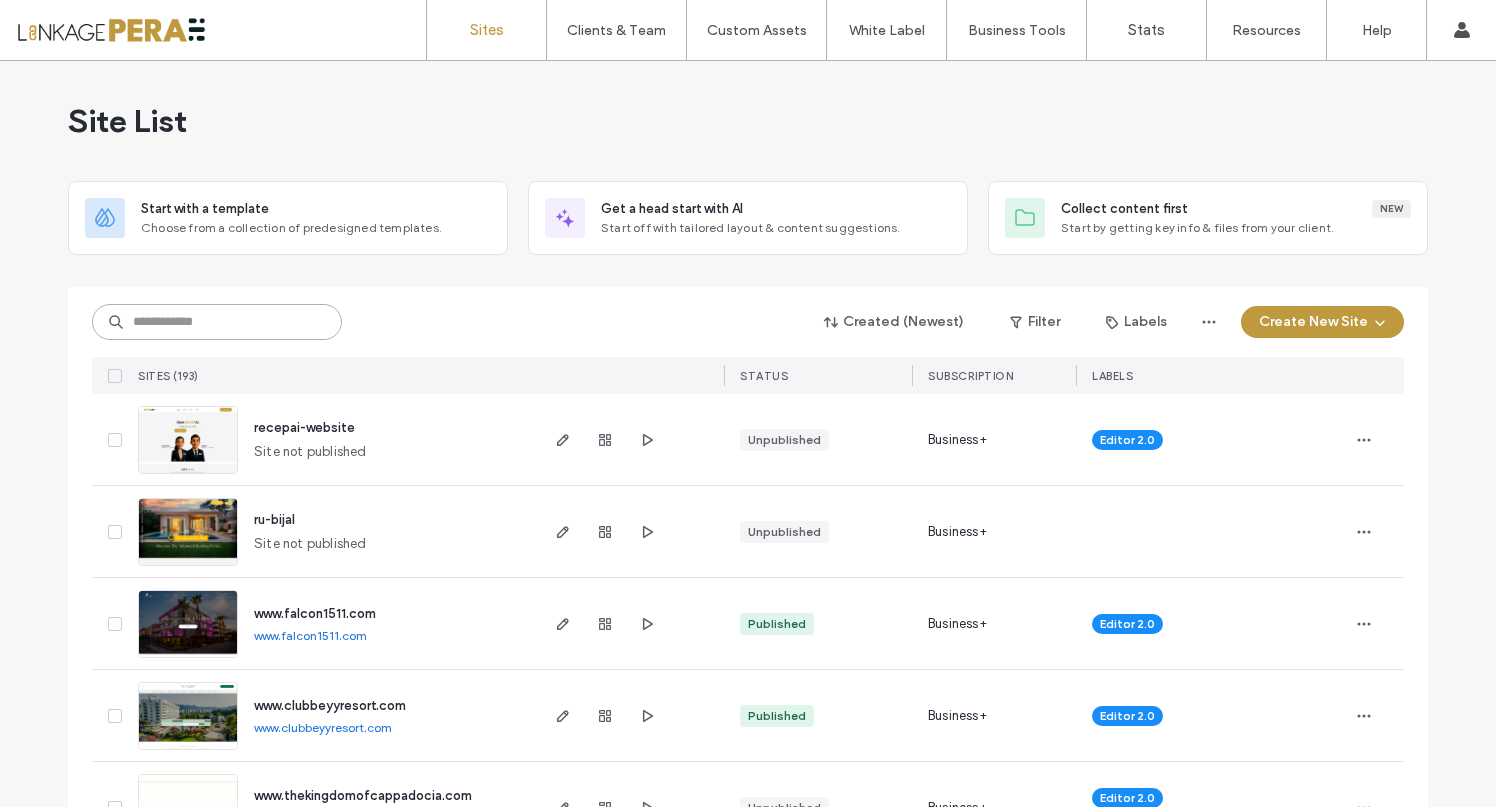 scroll, scrollTop: 0, scrollLeft: 0, axis: both 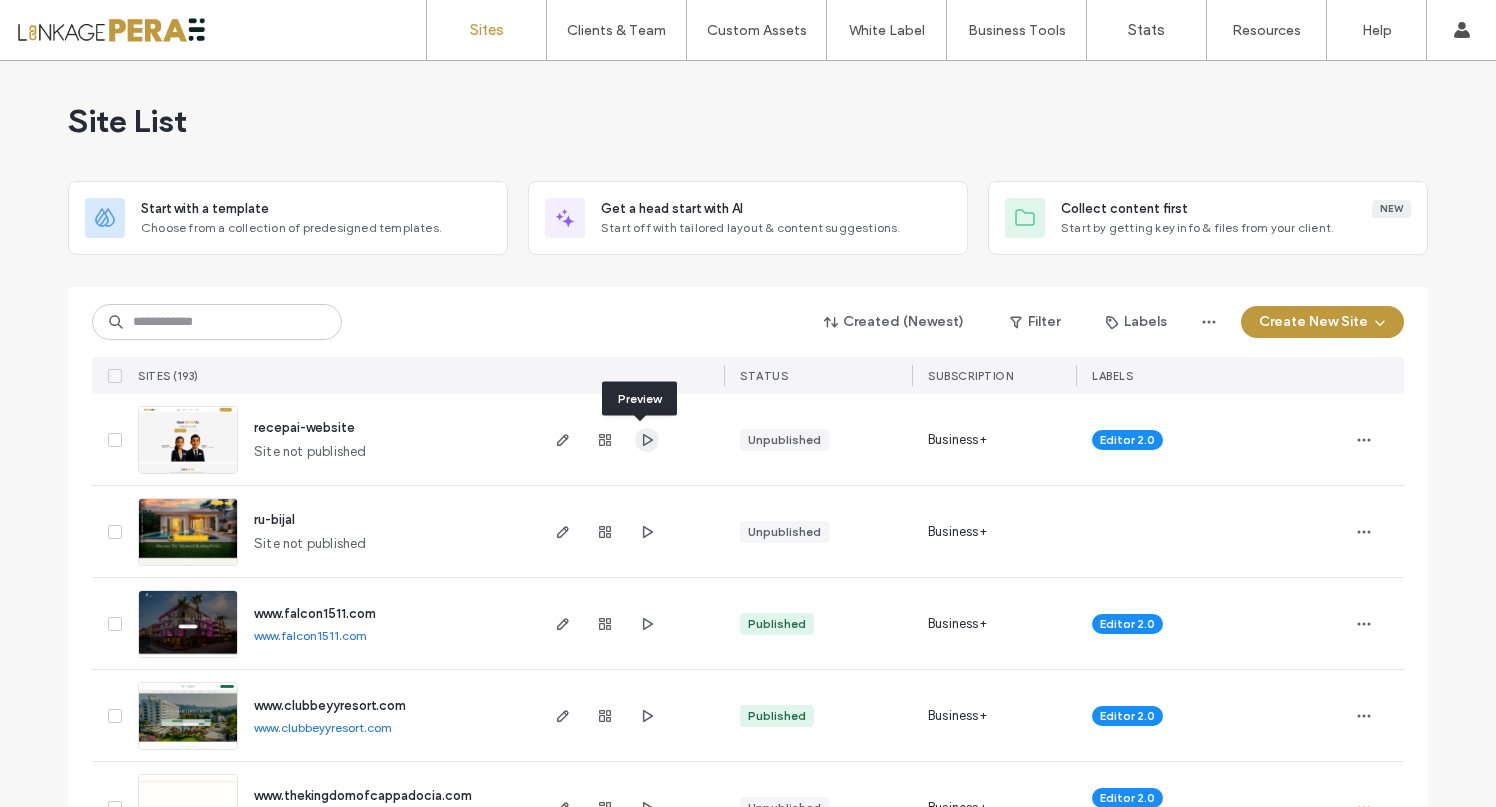 click 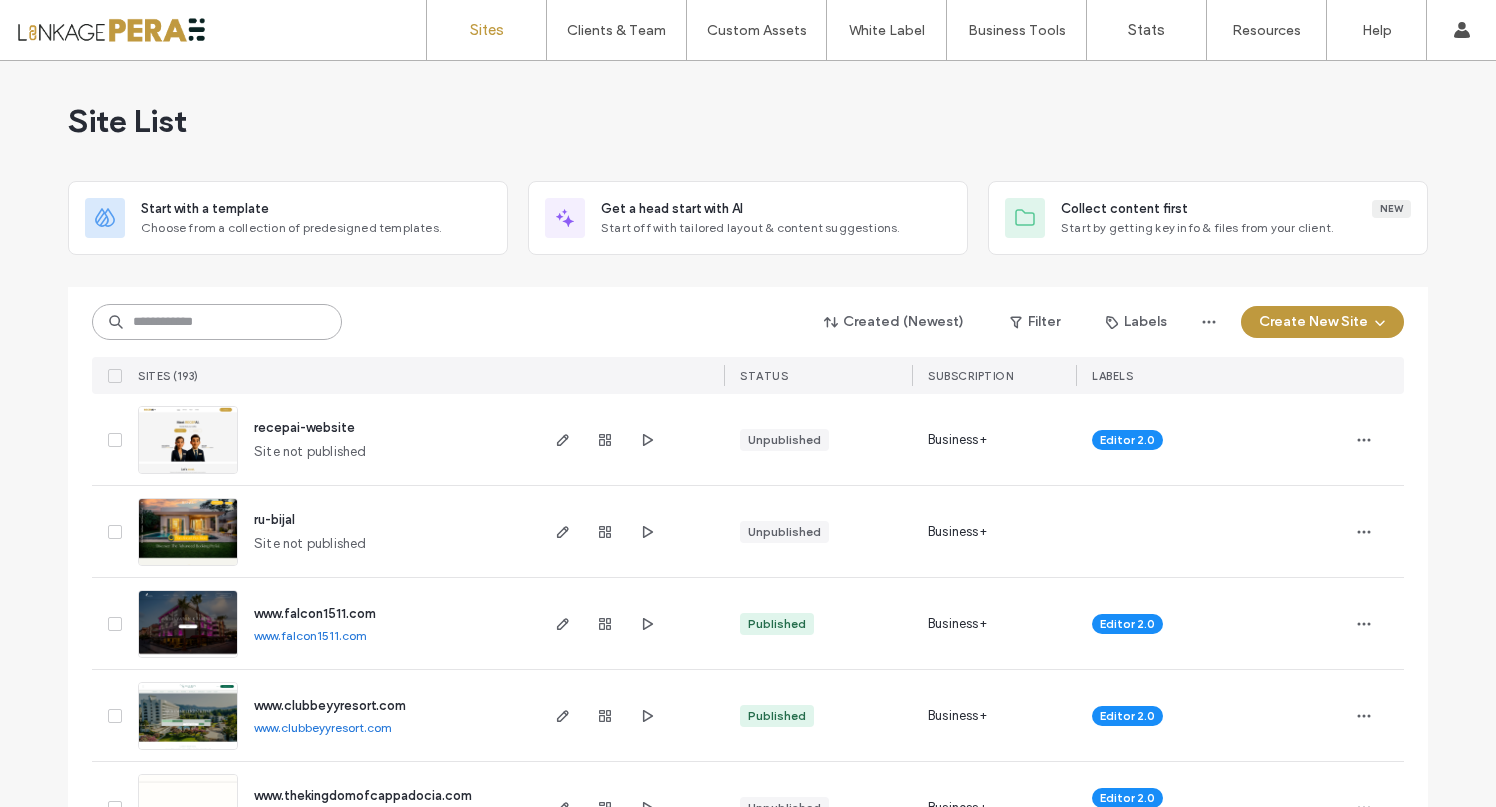 click at bounding box center (217, 322) 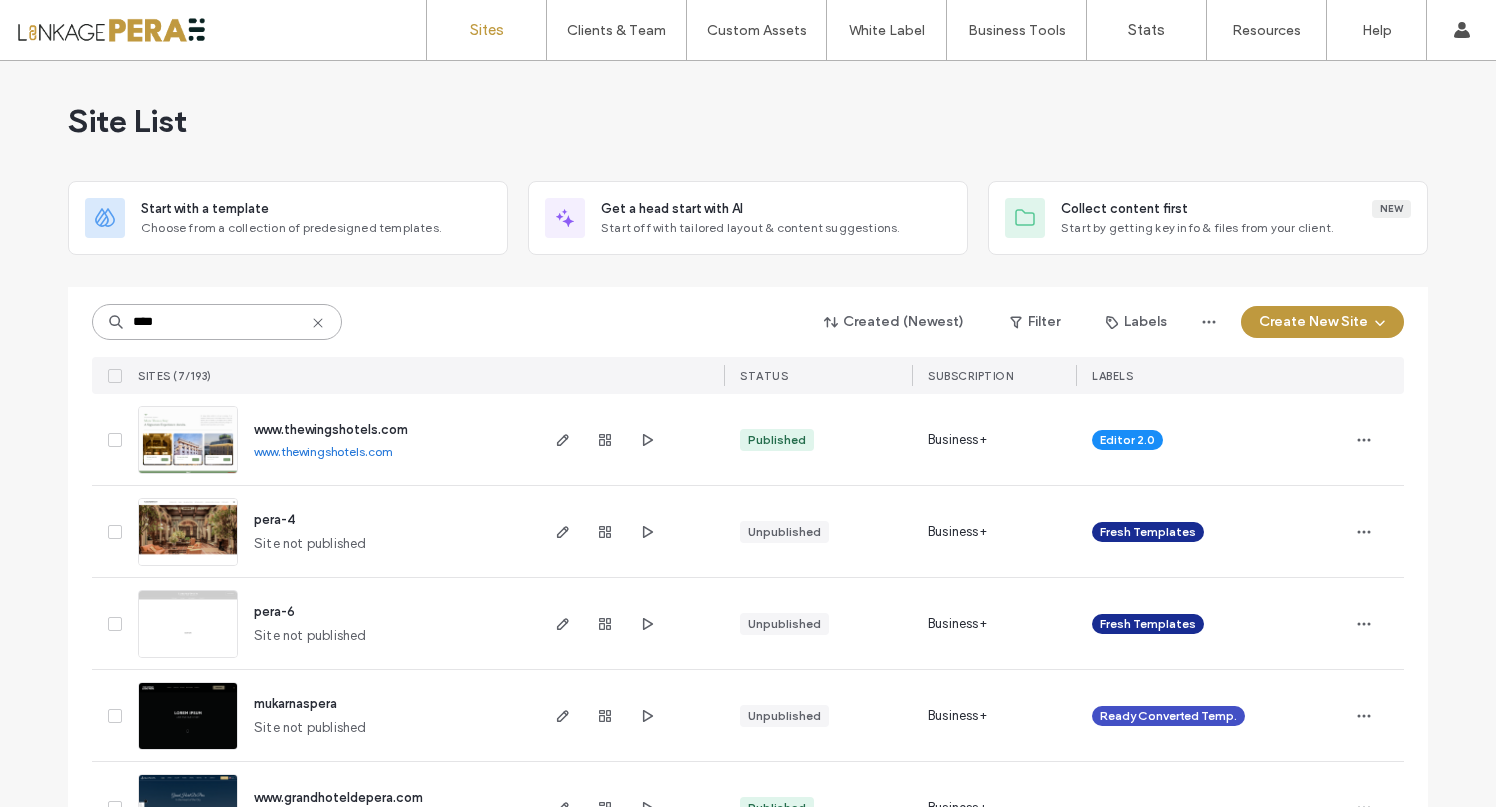 drag, startPoint x: 108, startPoint y: 321, endPoint x: 64, endPoint y: 320, distance: 44.011364 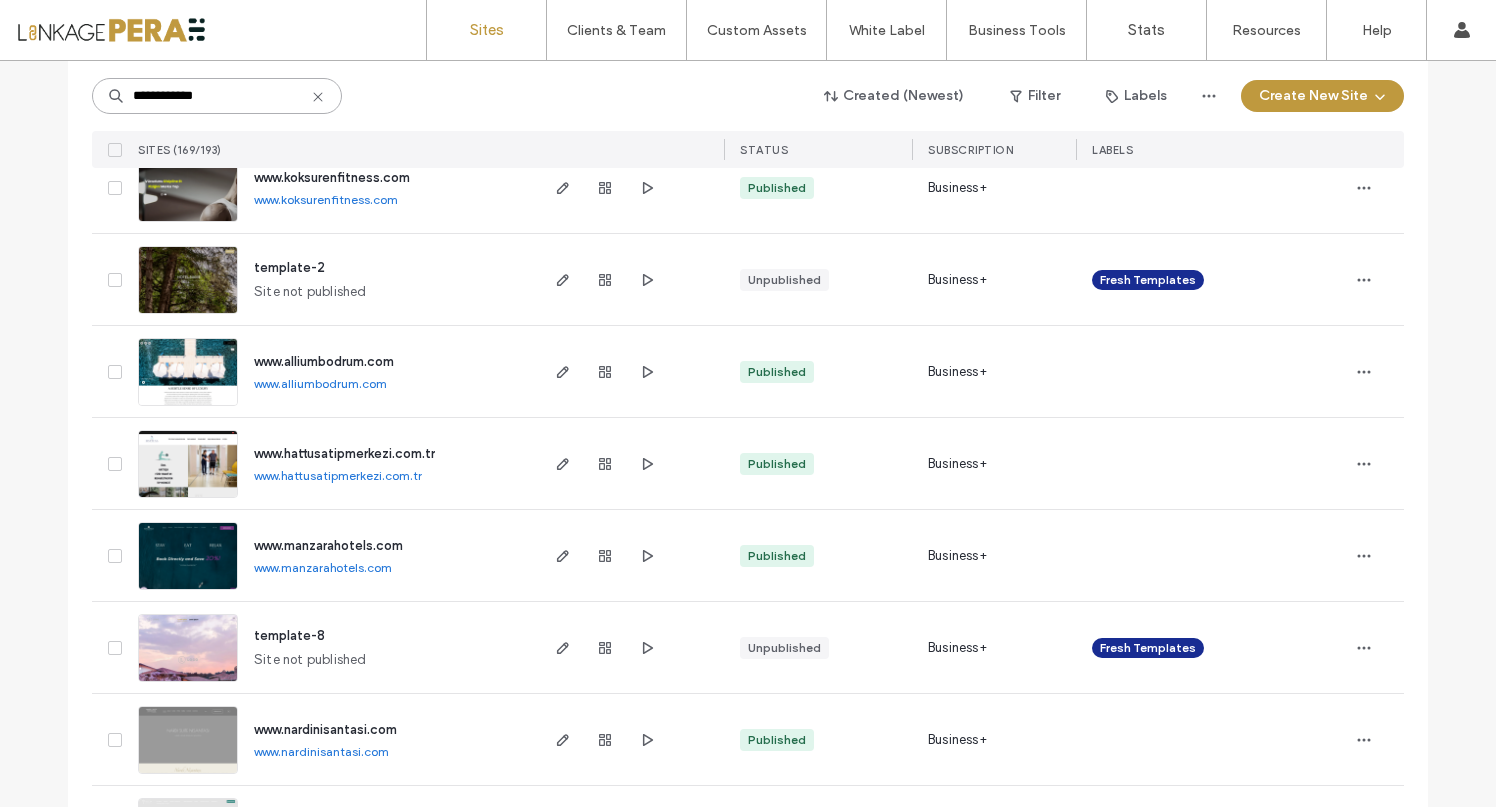 scroll, scrollTop: 6297, scrollLeft: 0, axis: vertical 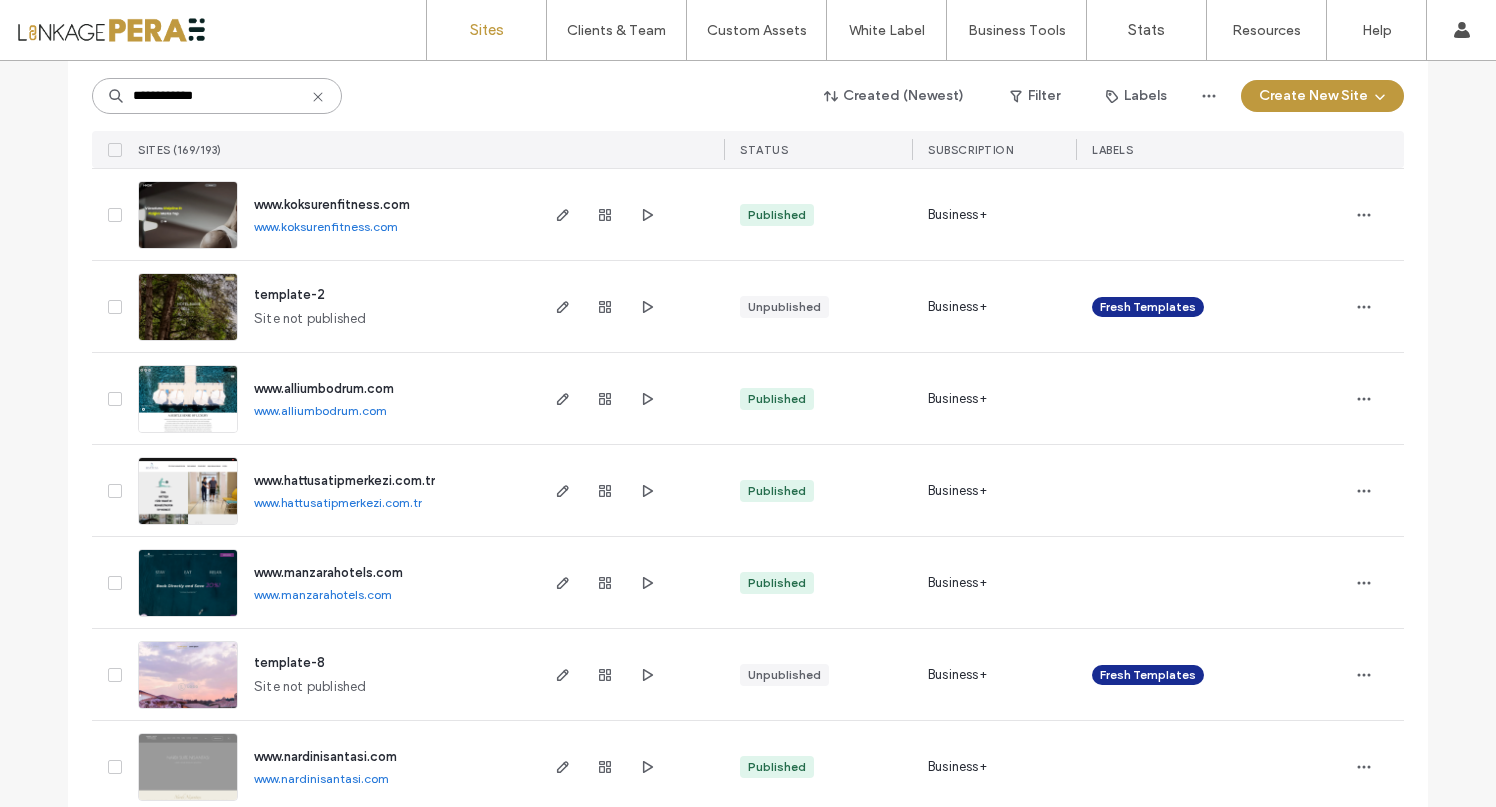 click on "**********" at bounding box center [217, 96] 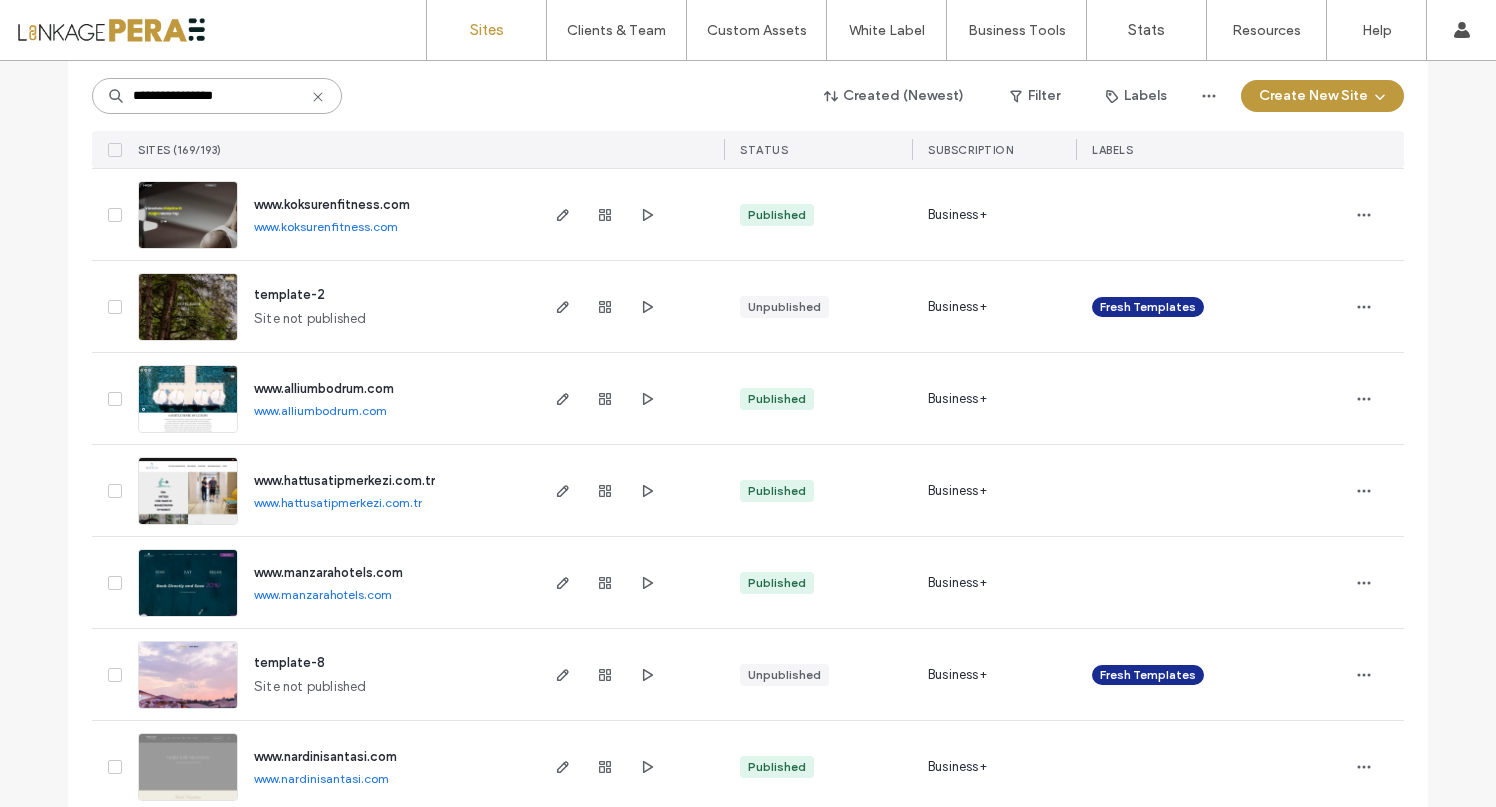 type on "**********" 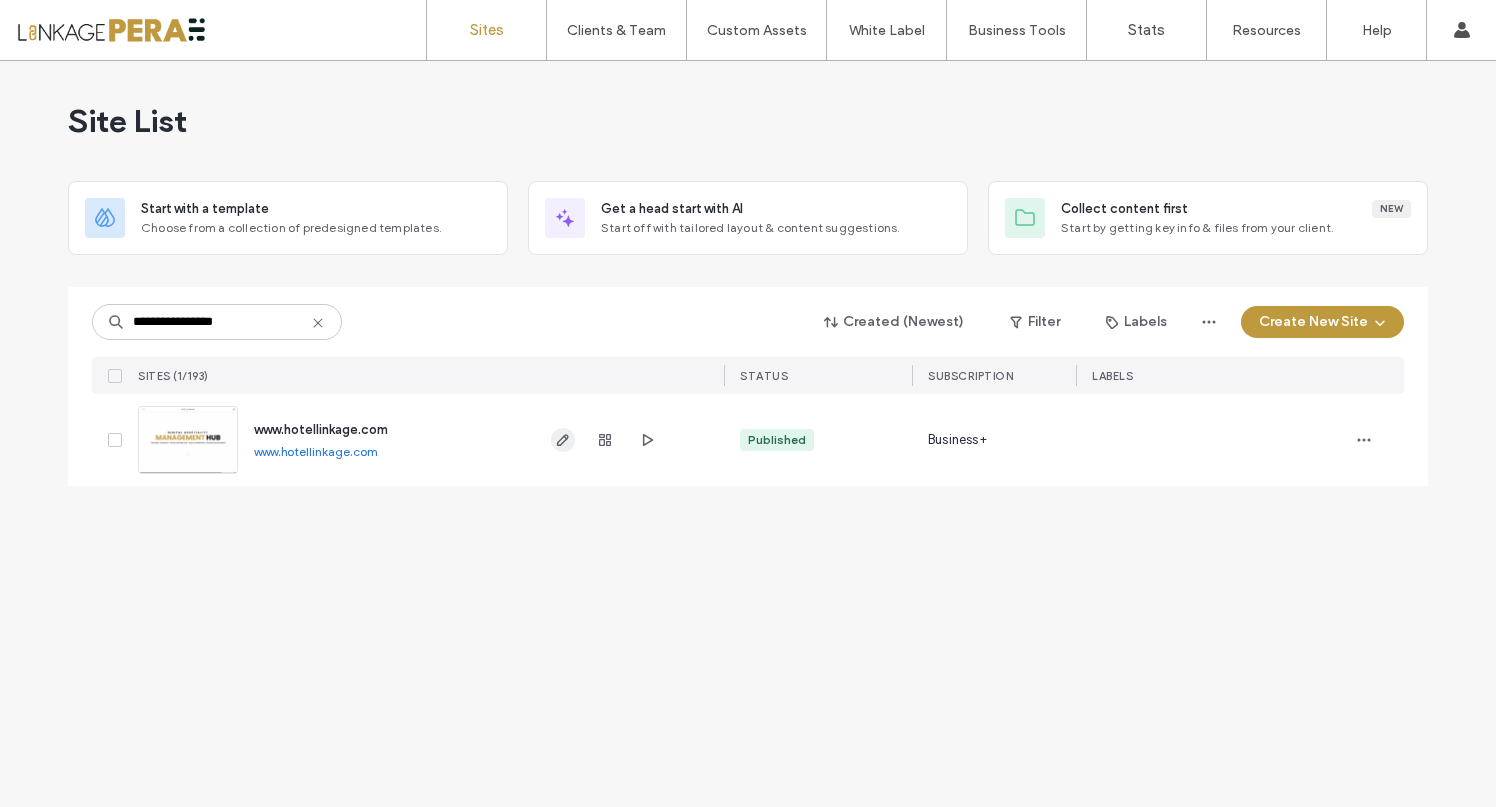 click 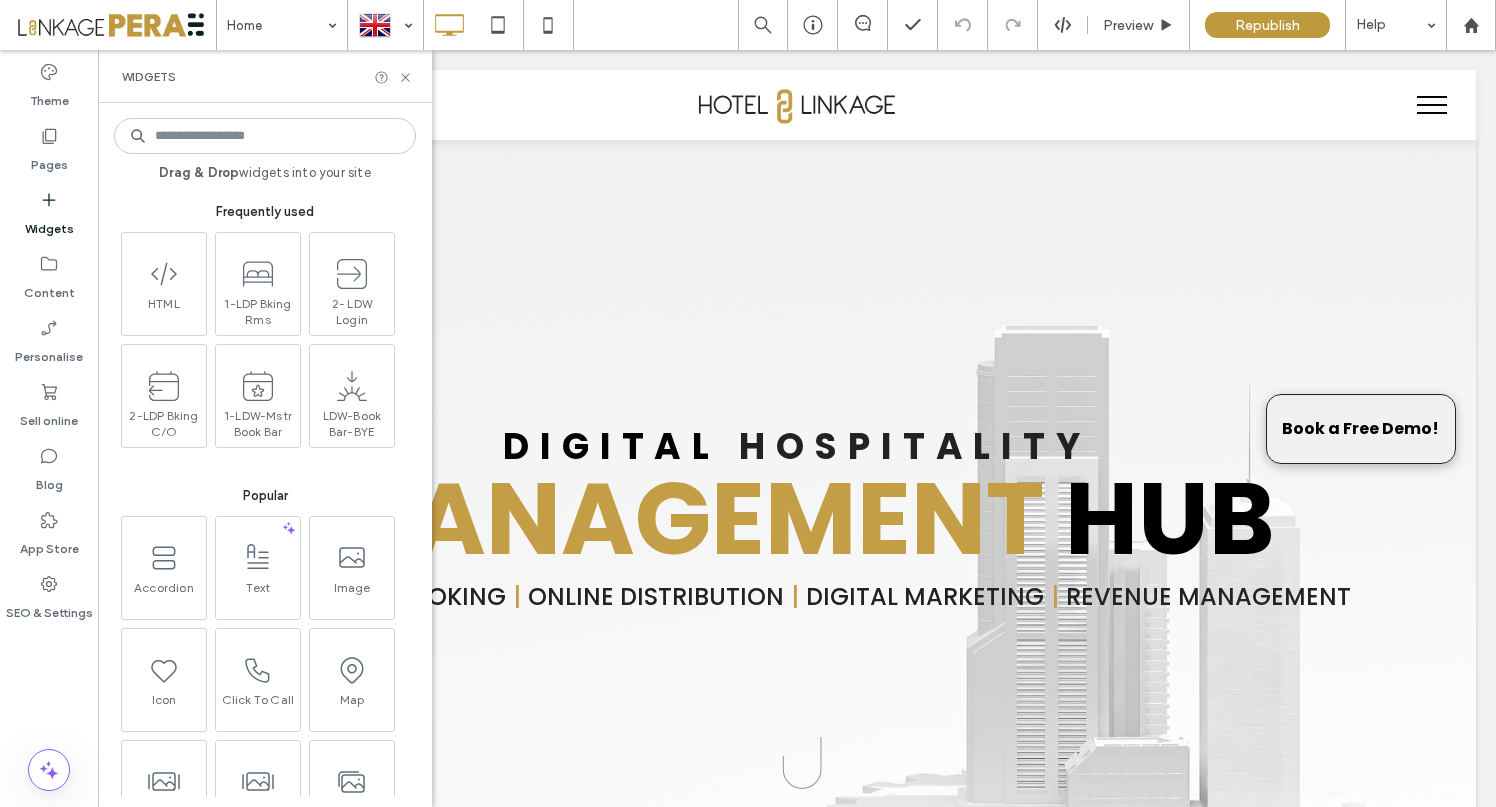 scroll, scrollTop: 0, scrollLeft: 0, axis: both 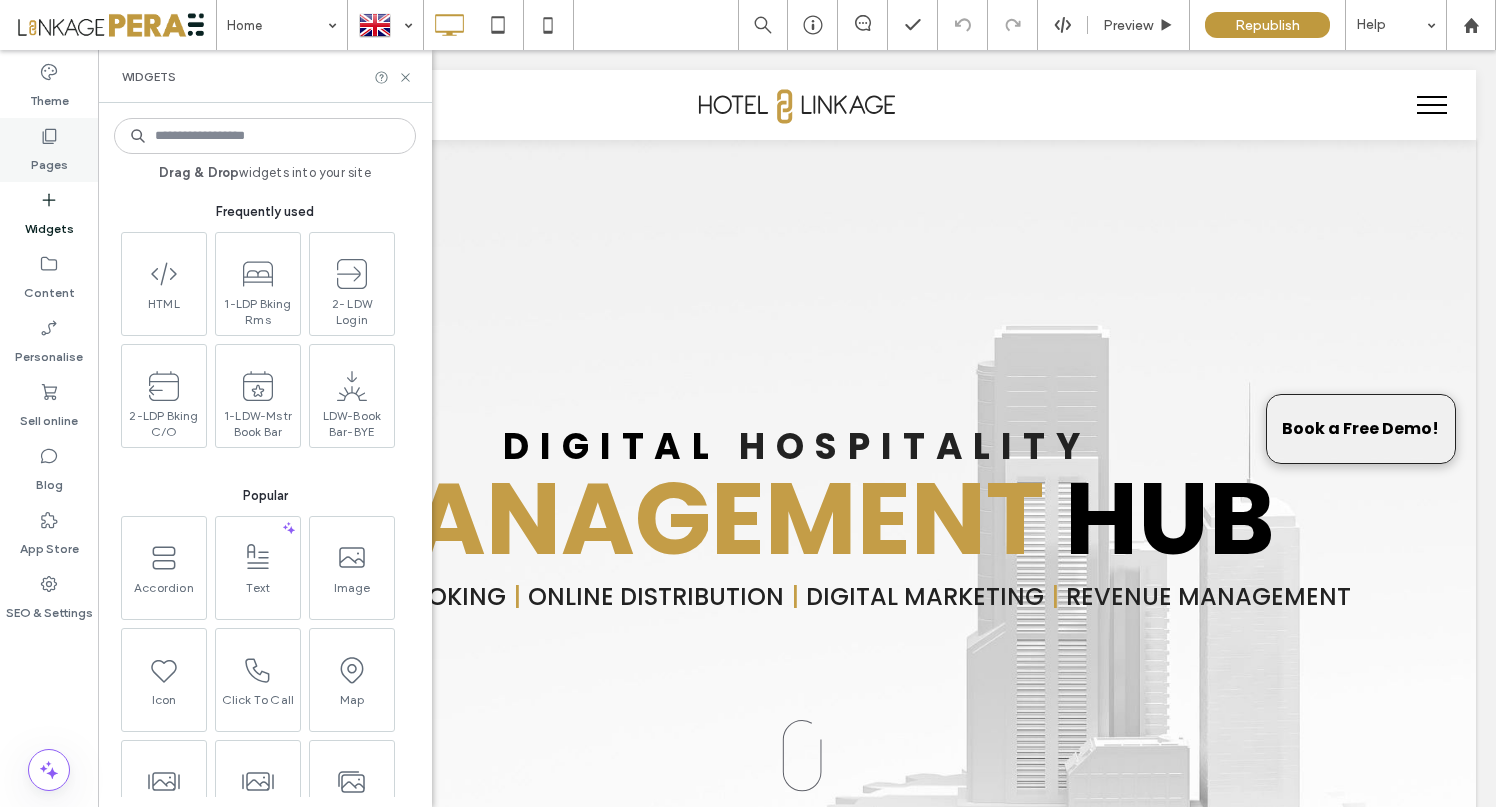 click 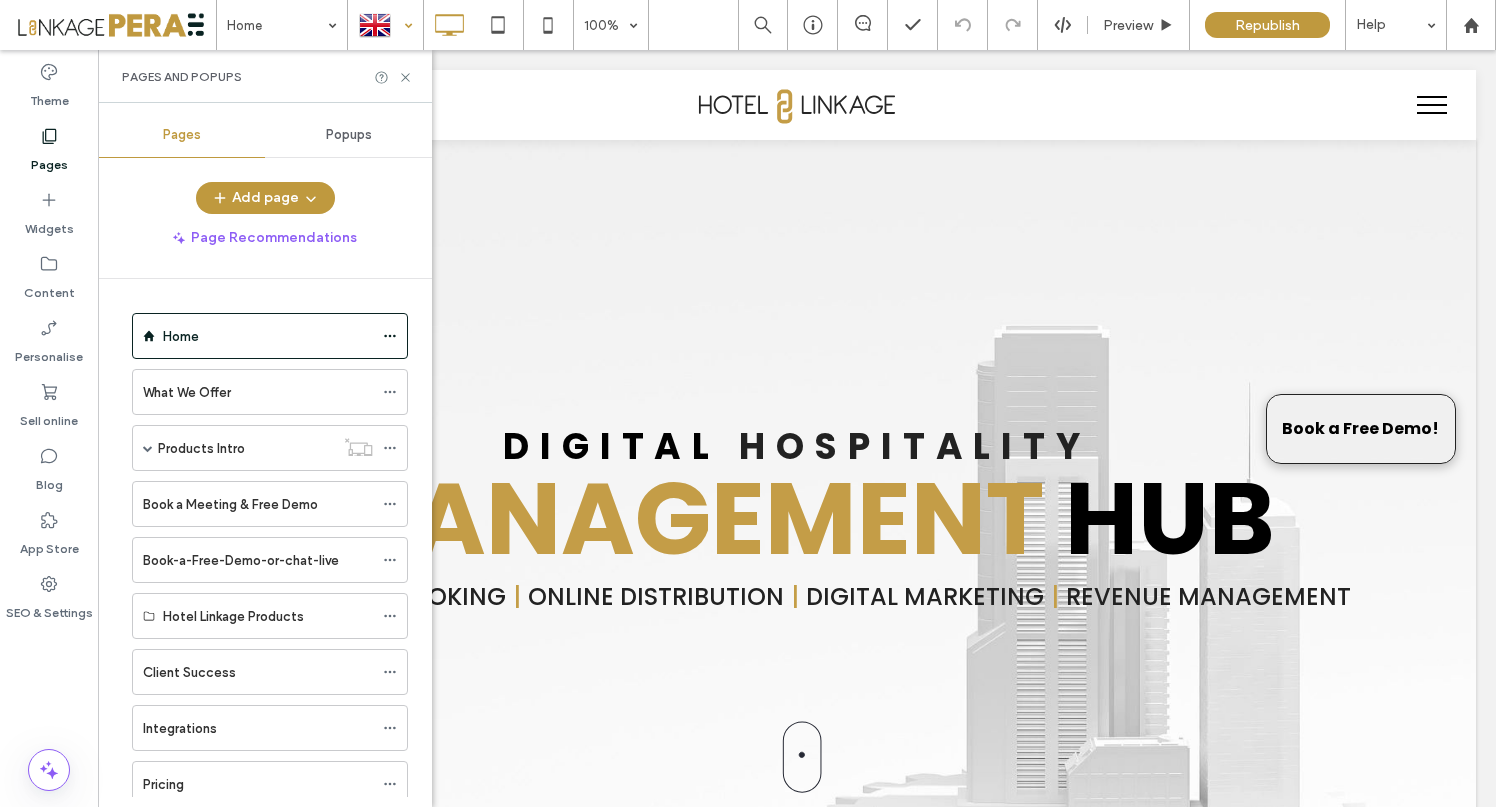 click at bounding box center [385, 25] 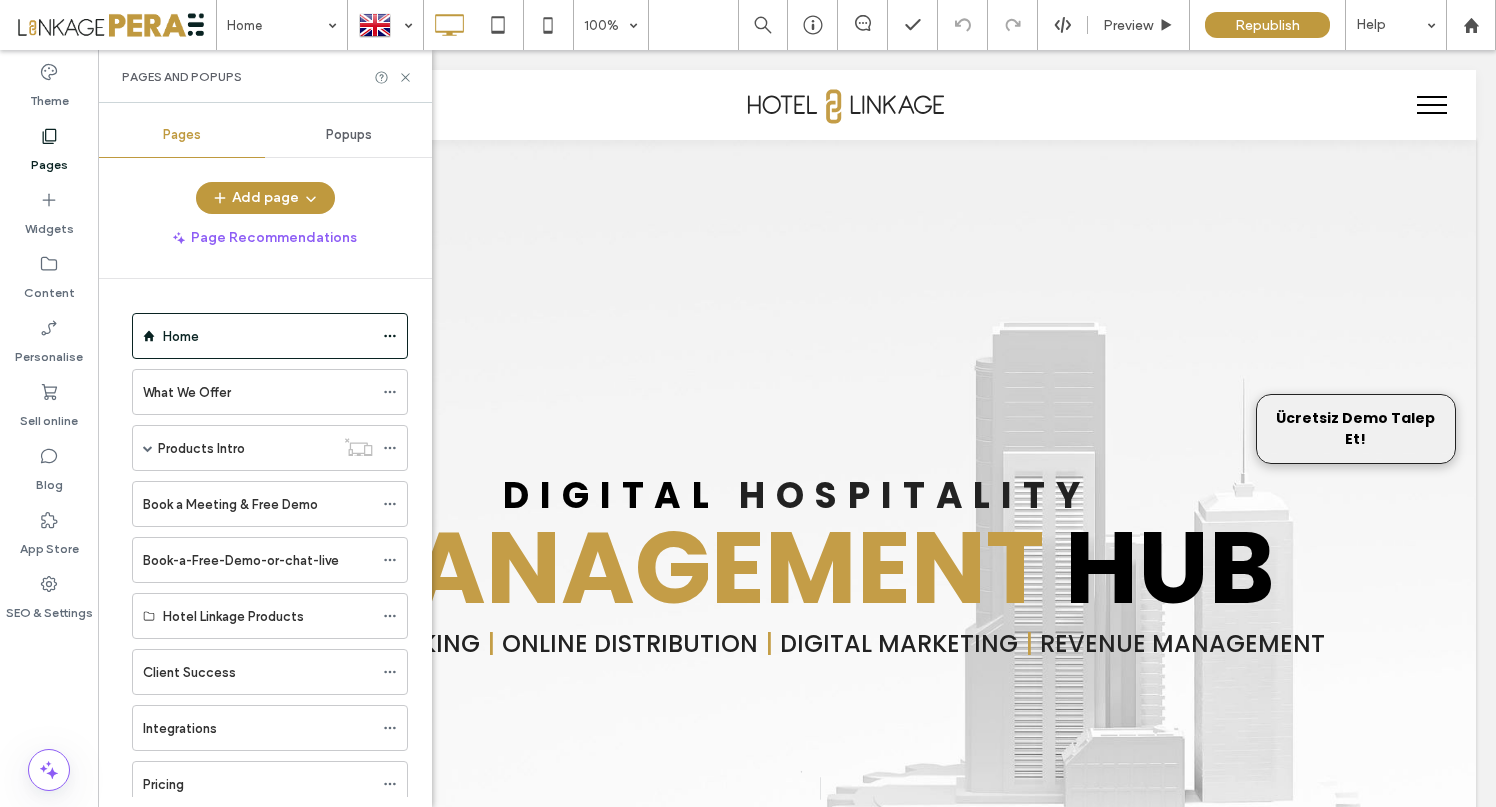 scroll, scrollTop: 0, scrollLeft: 0, axis: both 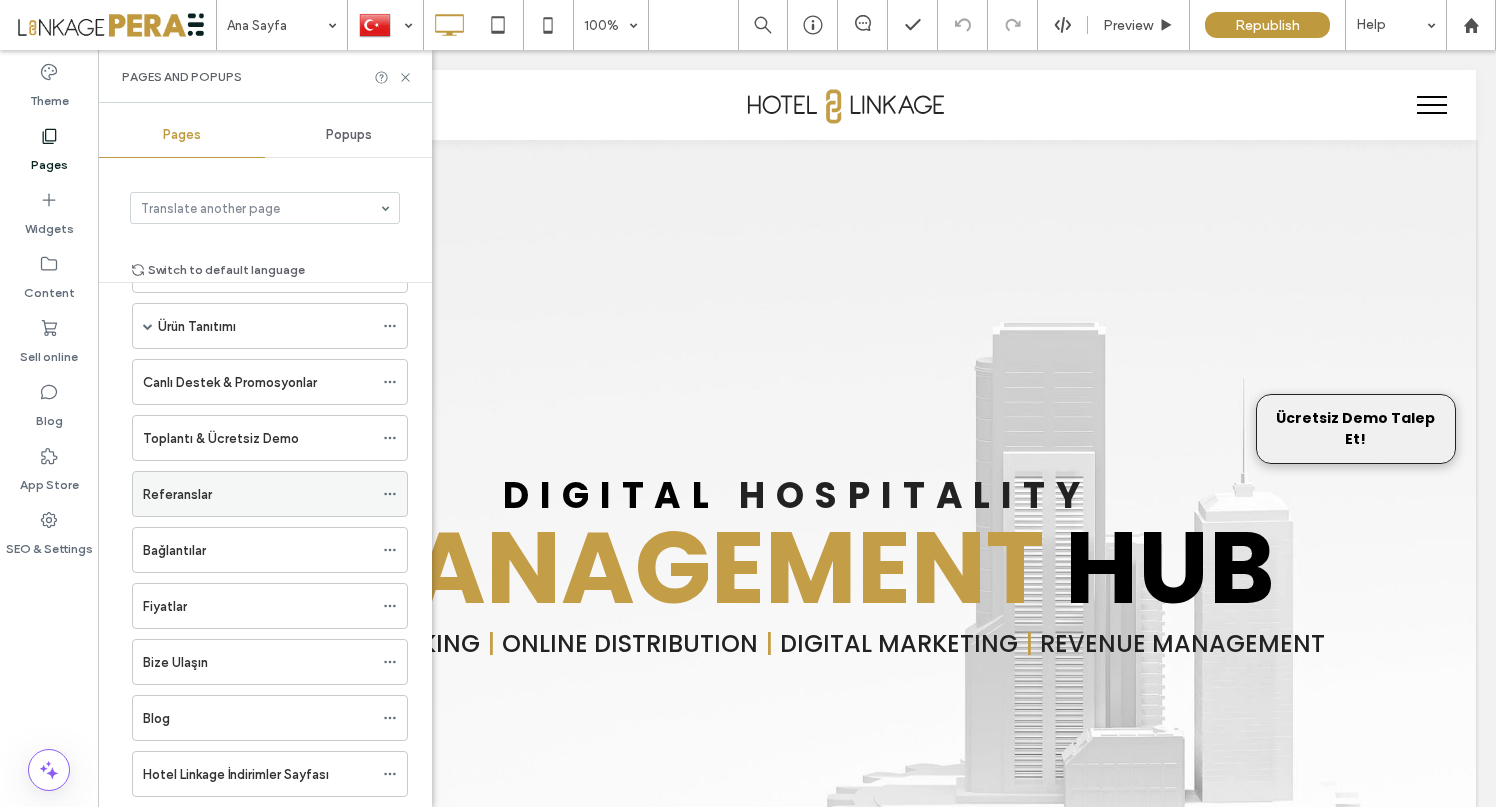 click on "Referanslar" at bounding box center [258, 494] 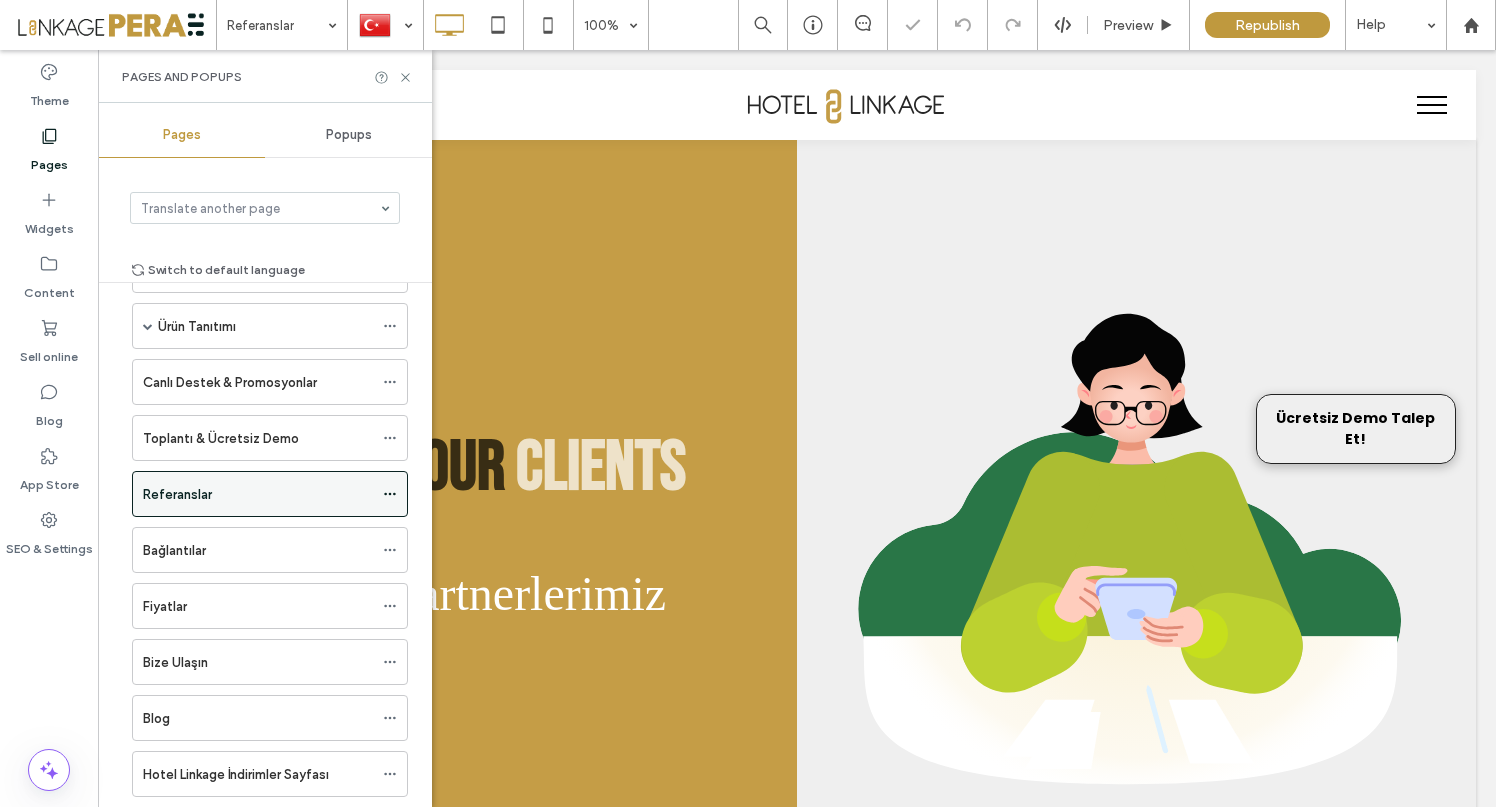 scroll, scrollTop: 0, scrollLeft: 0, axis: both 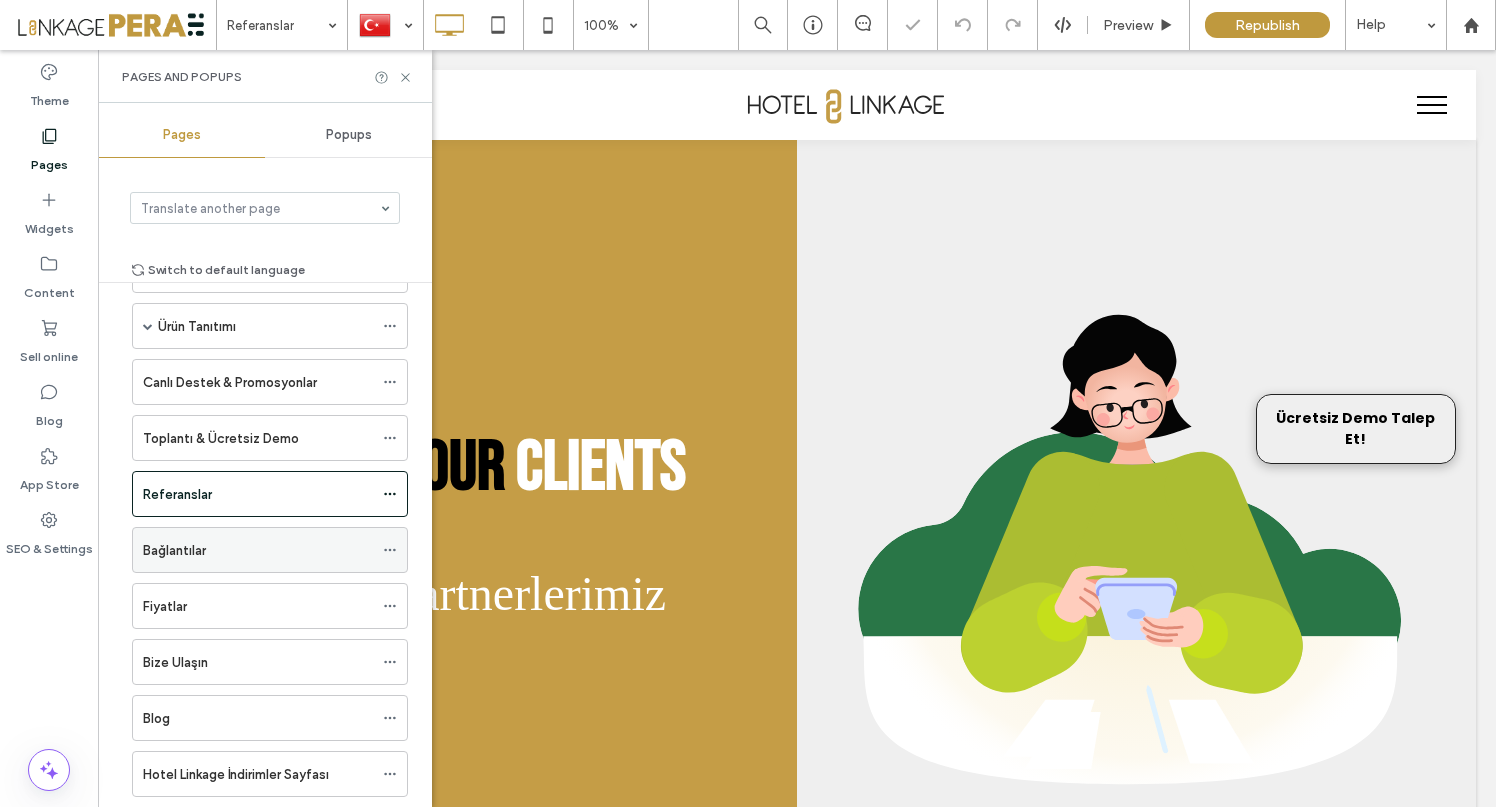click on "Bağlantılar" at bounding box center [258, 550] 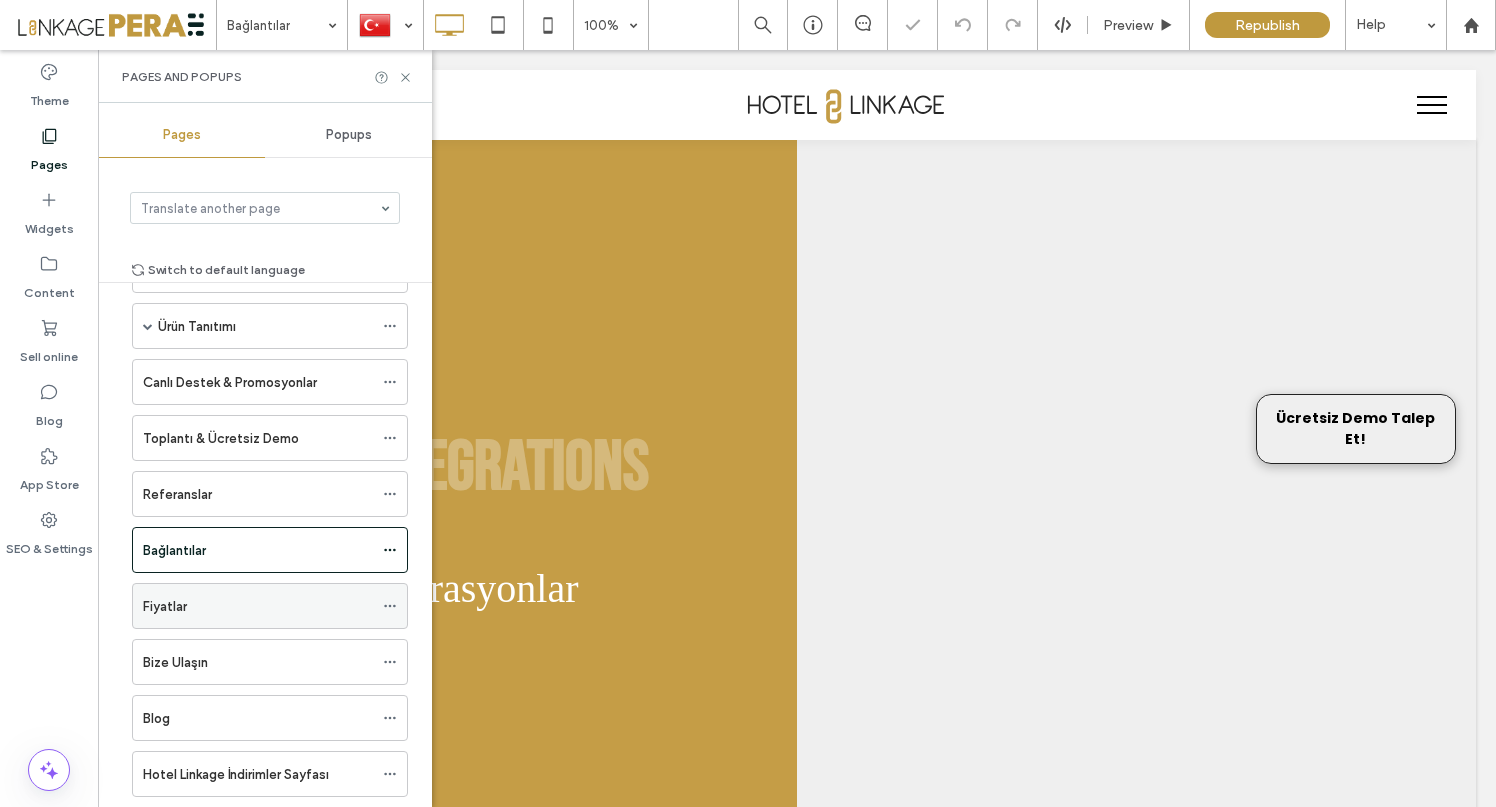 scroll, scrollTop: 0, scrollLeft: 0, axis: both 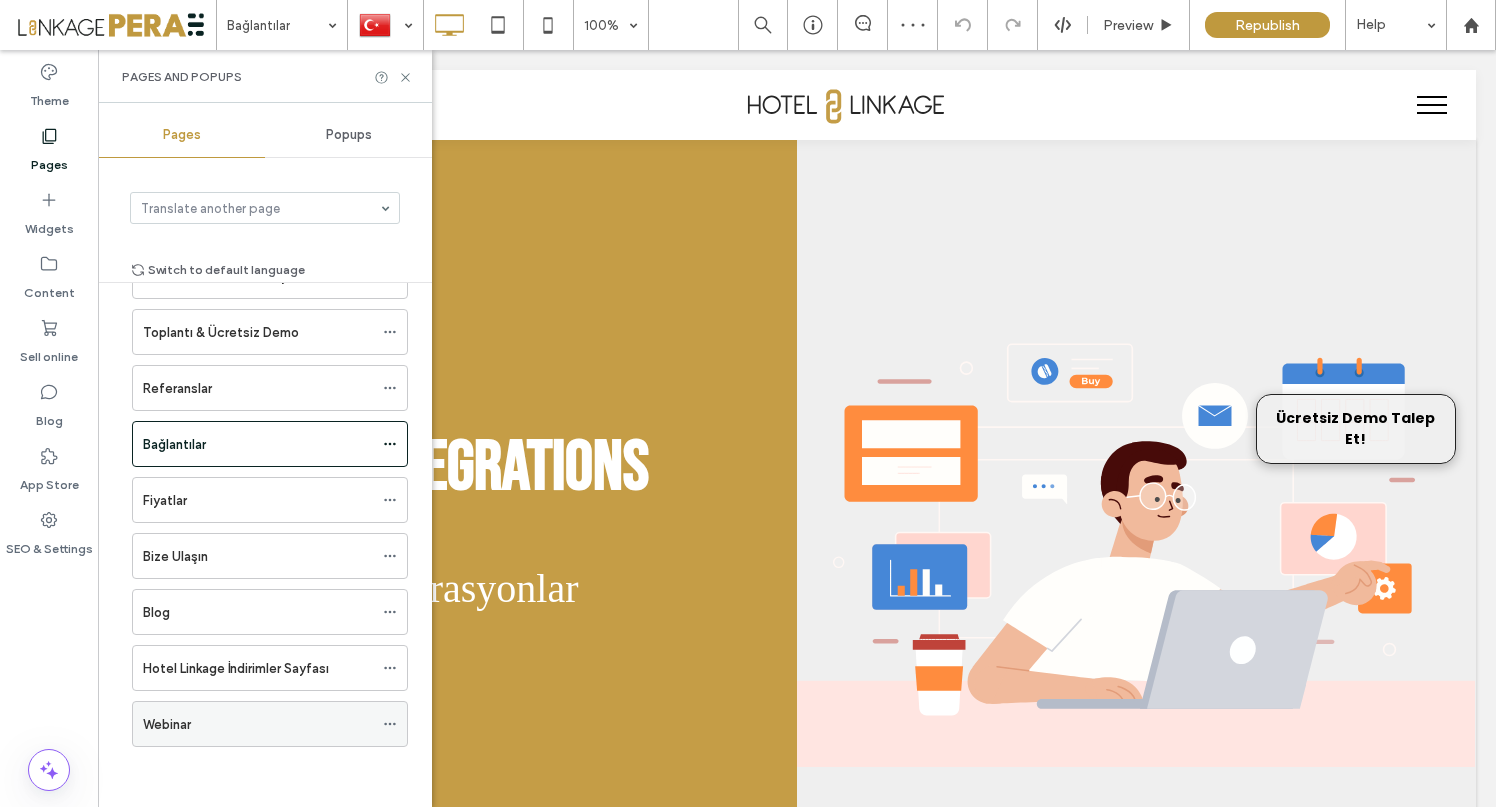 click on "Webinar" at bounding box center (258, 724) 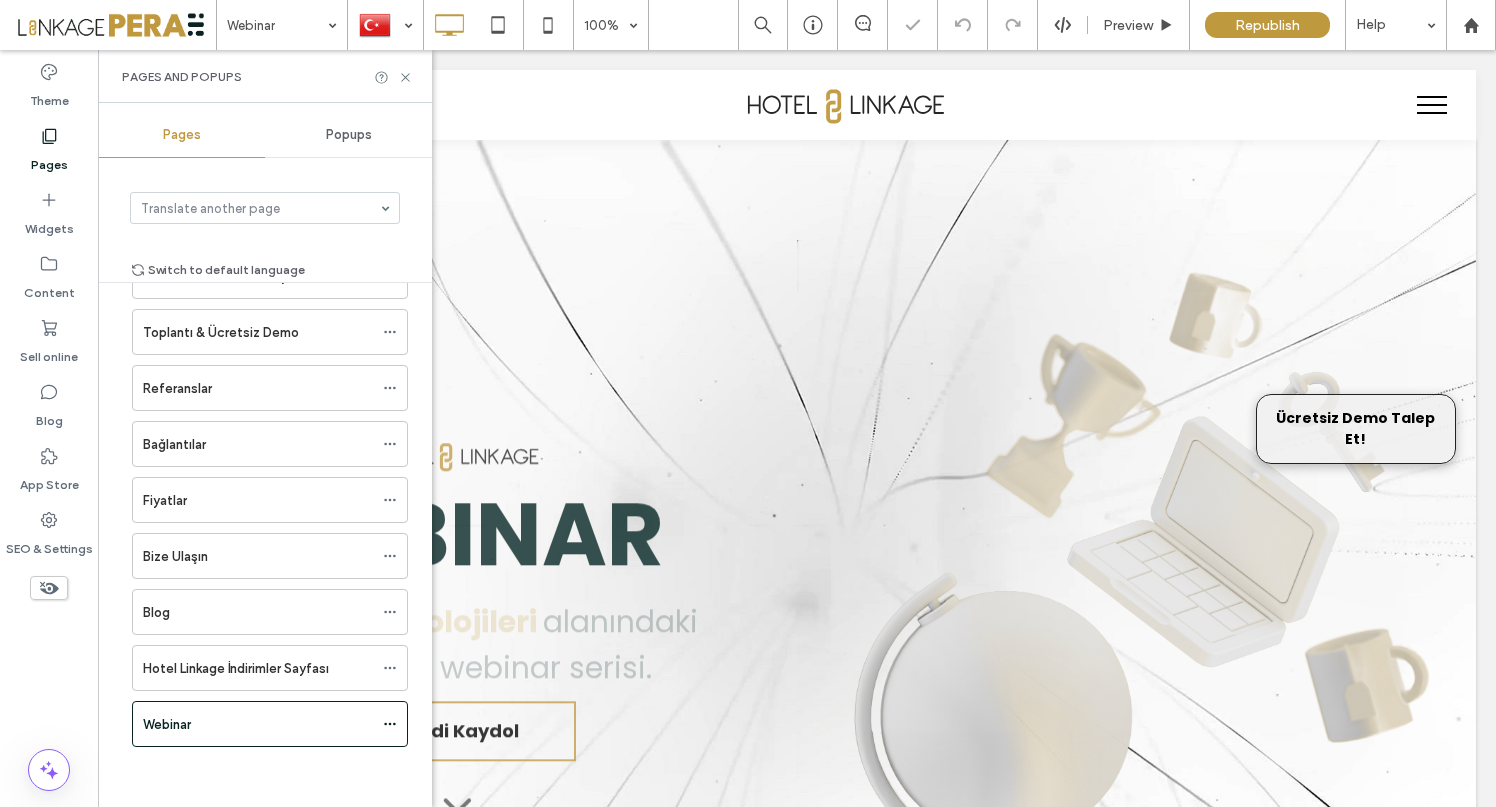 scroll, scrollTop: 0, scrollLeft: 0, axis: both 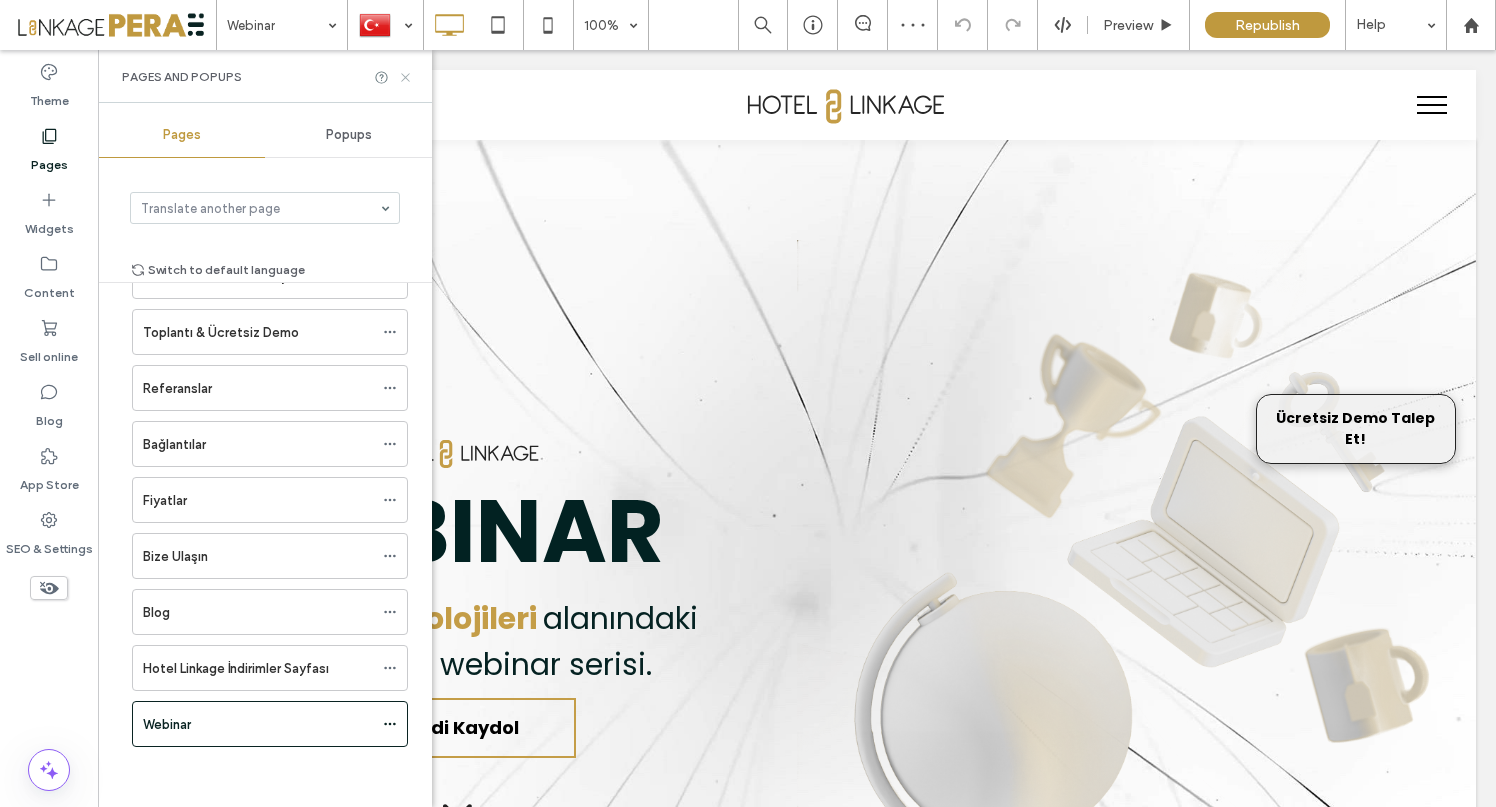 drag, startPoint x: 402, startPoint y: 74, endPoint x: 306, endPoint y: 26, distance: 107.33126 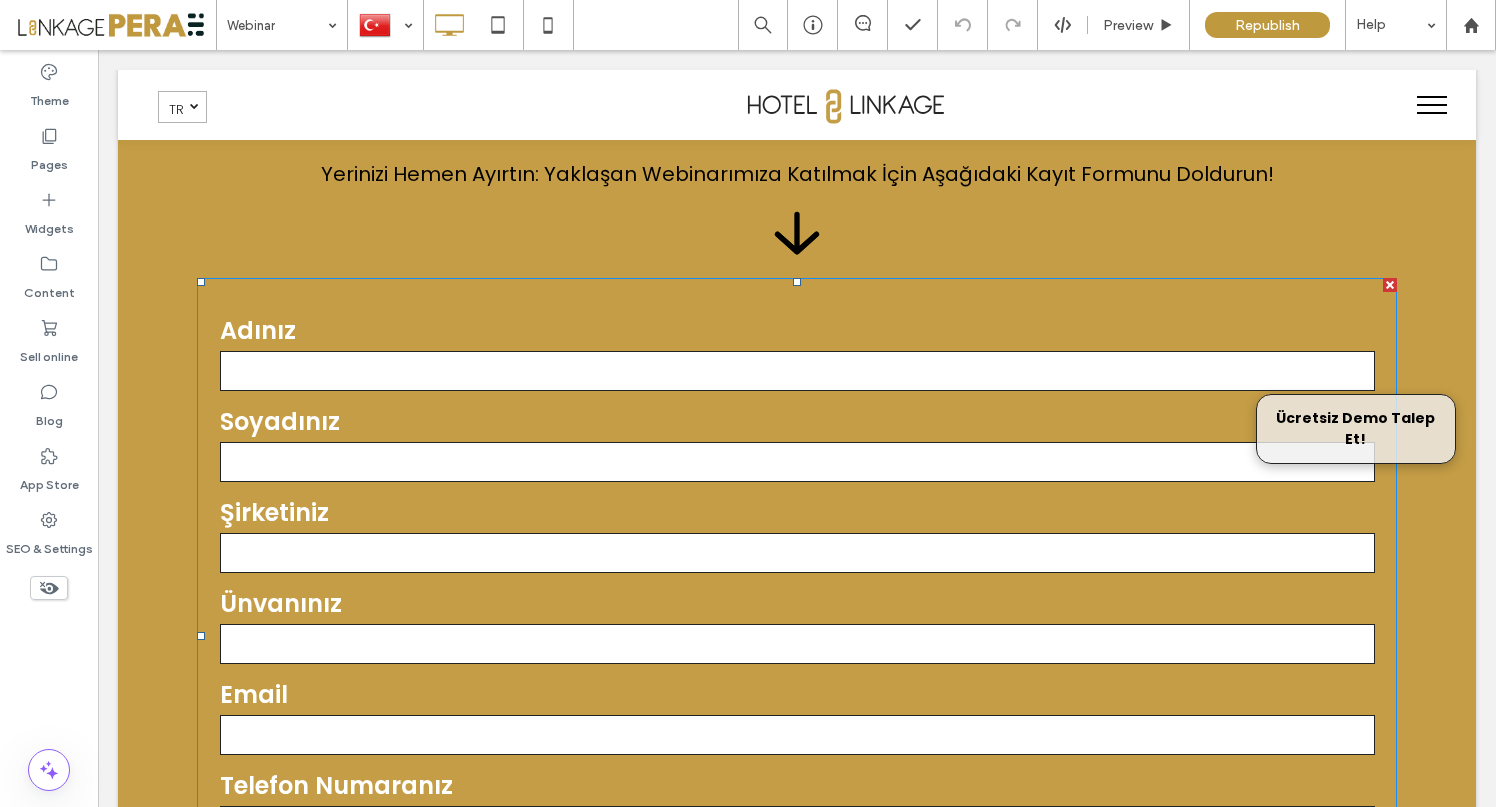 scroll, scrollTop: 2342, scrollLeft: 0, axis: vertical 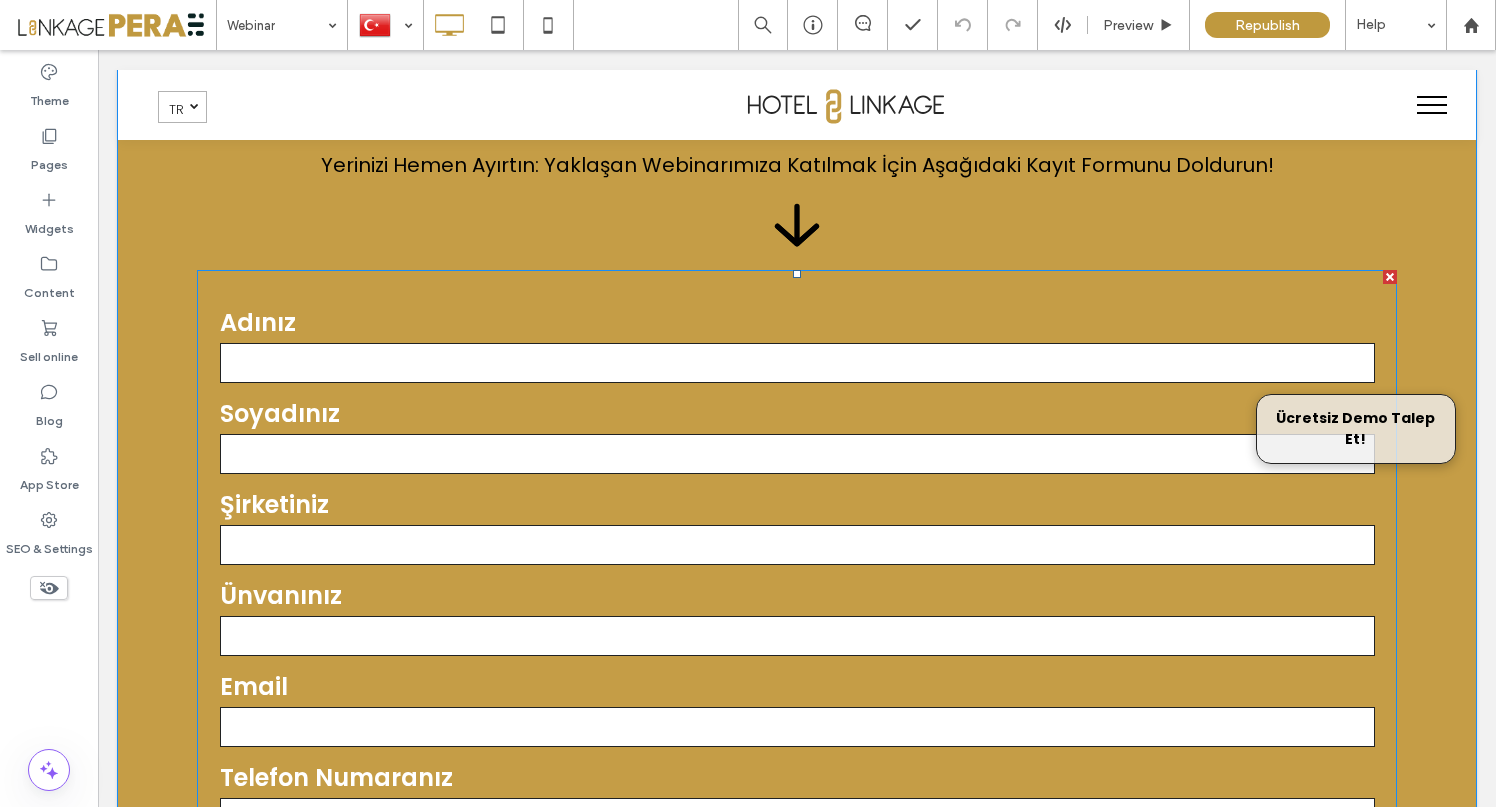 click on "Adınız" at bounding box center [797, 322] 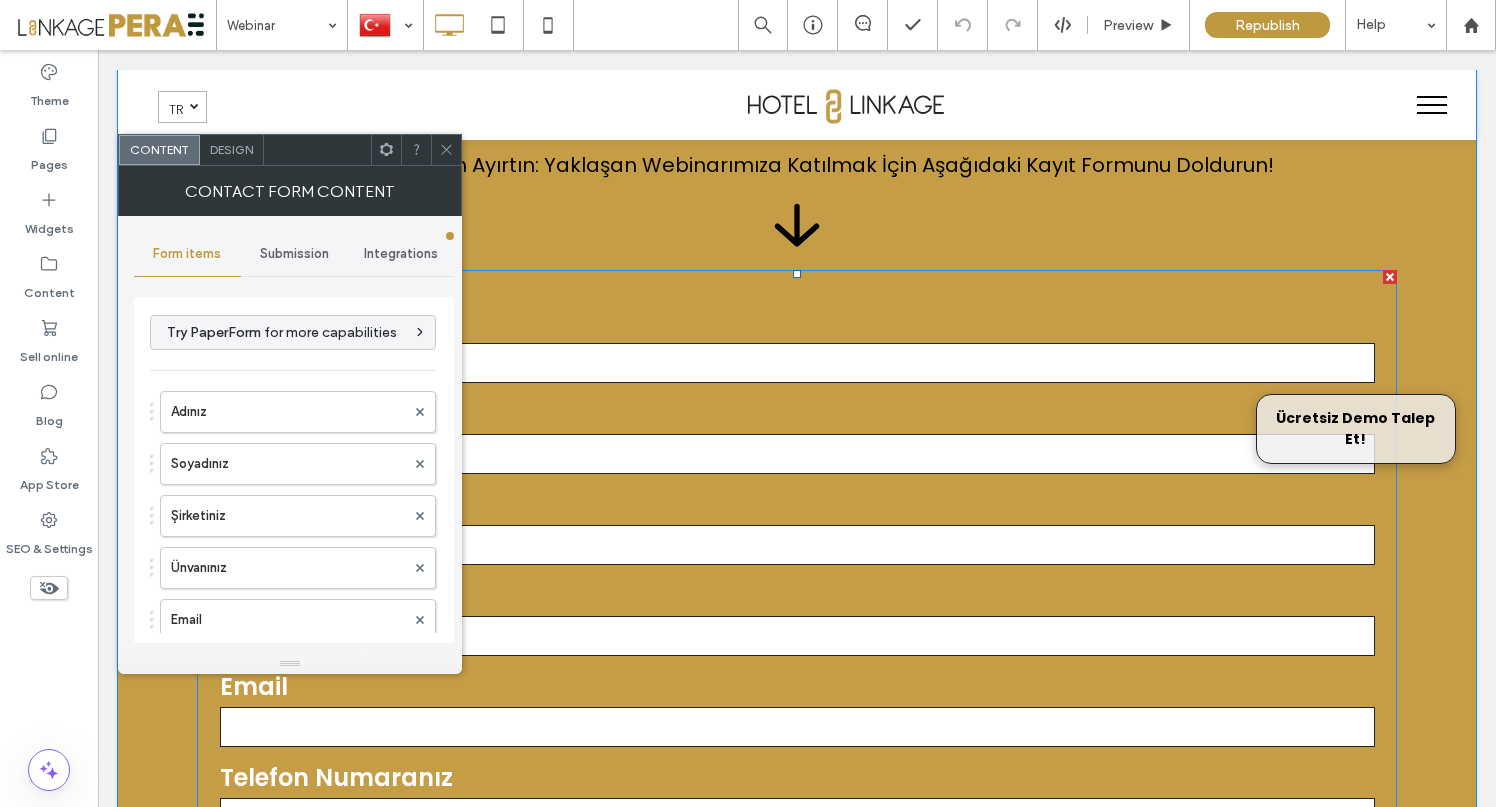type on "**********" 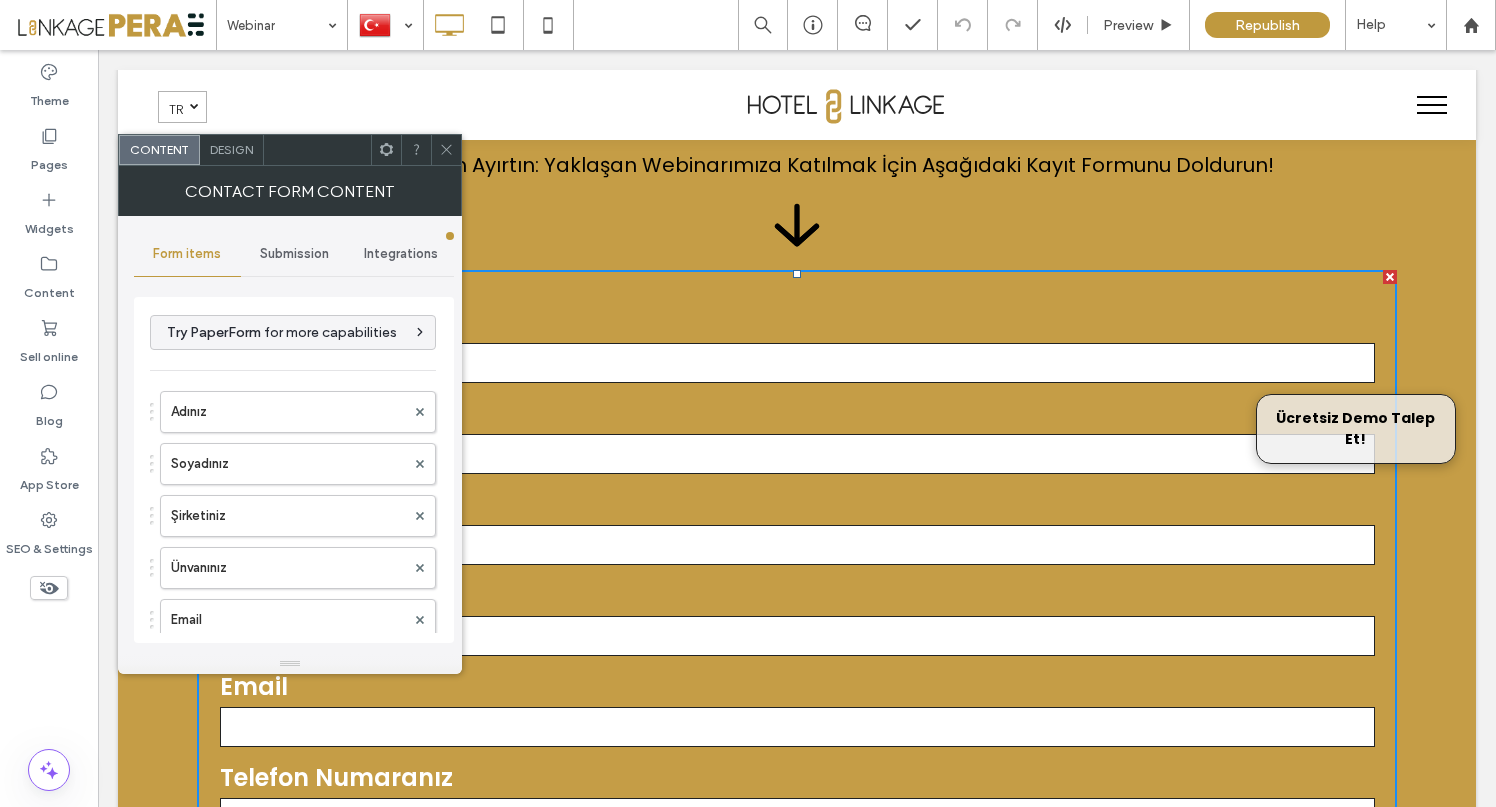 click on "Submission" at bounding box center (294, 254) 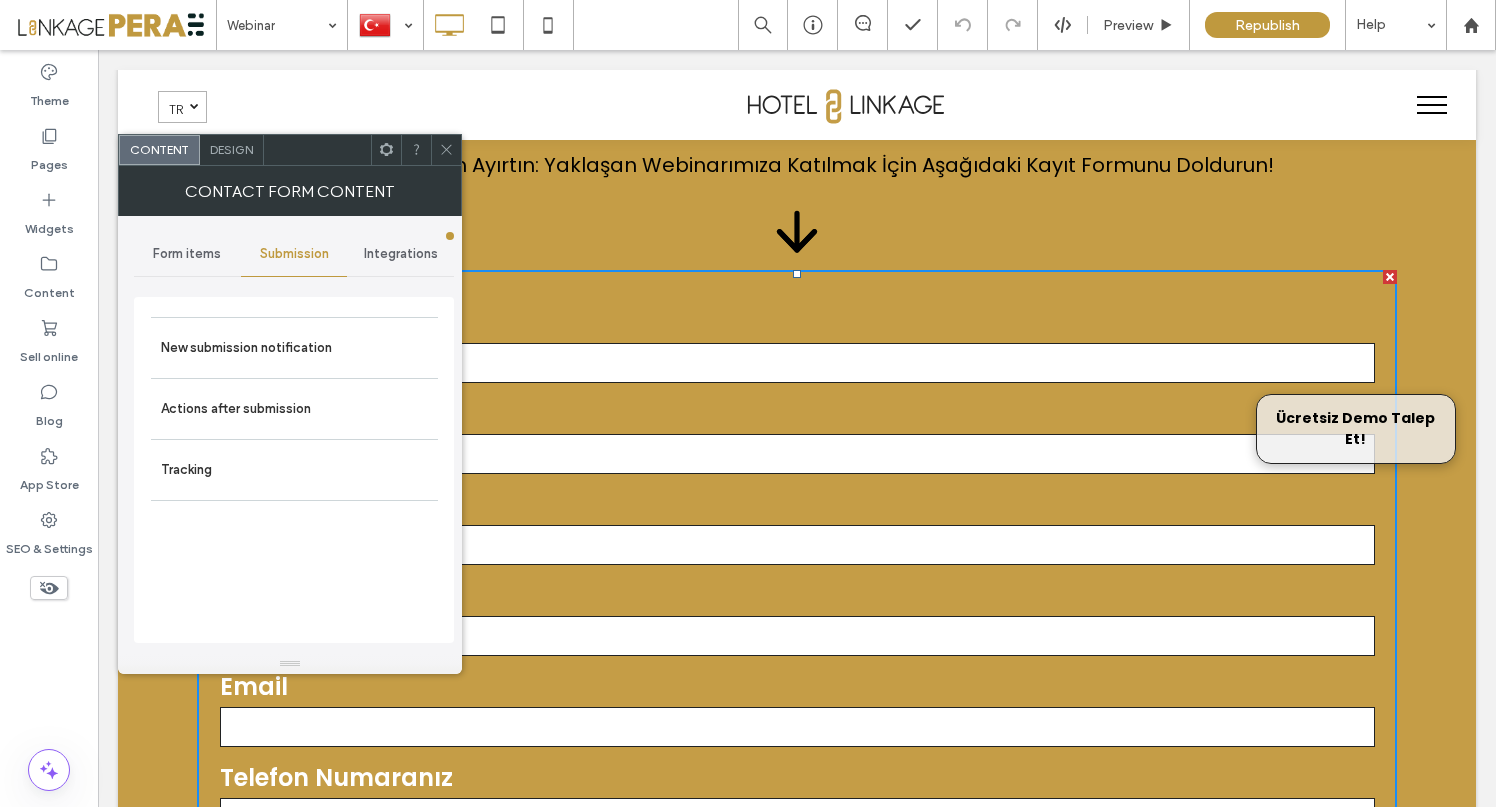 click on "Integrations" at bounding box center [401, 254] 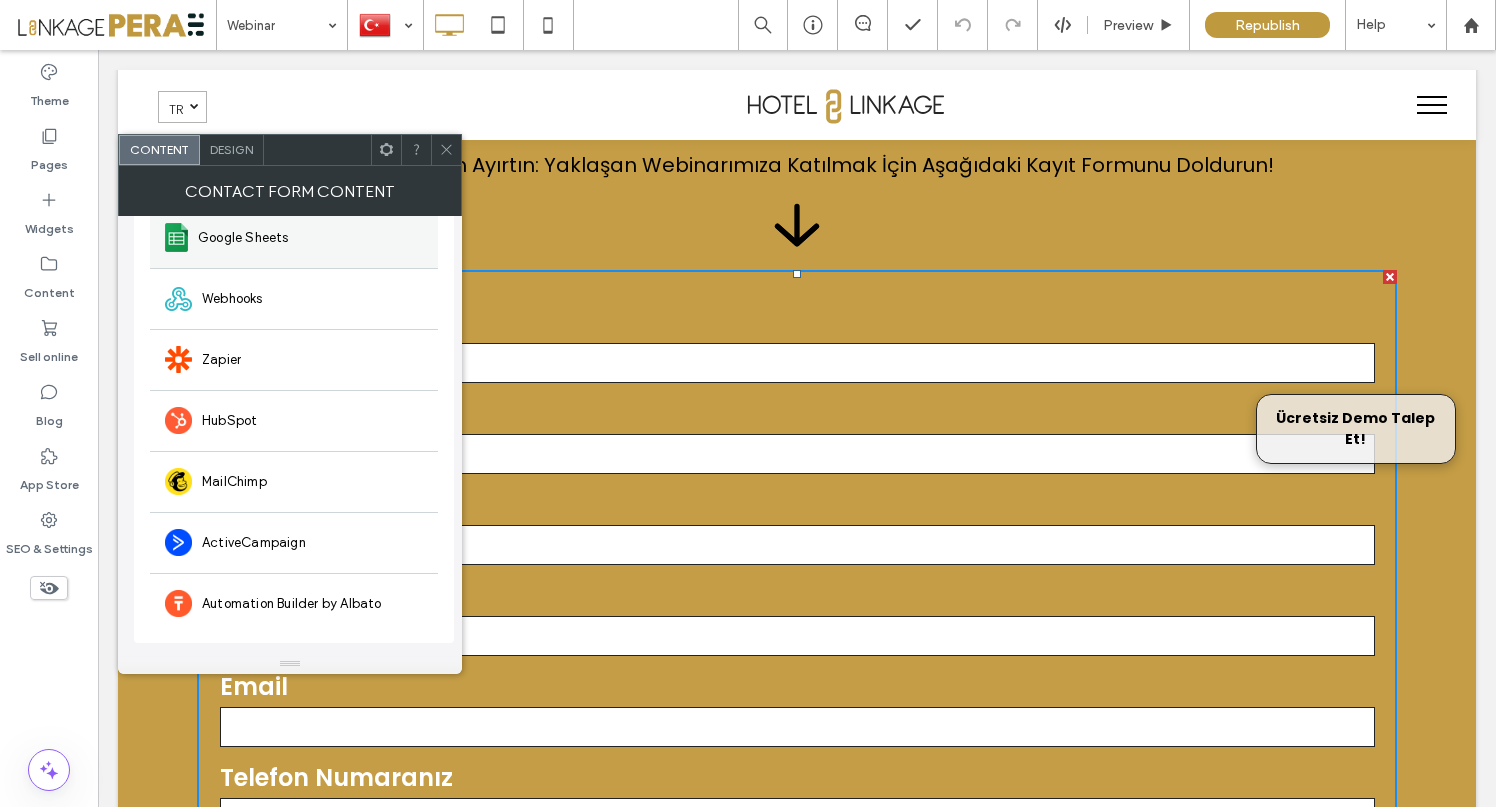 scroll, scrollTop: 0, scrollLeft: 0, axis: both 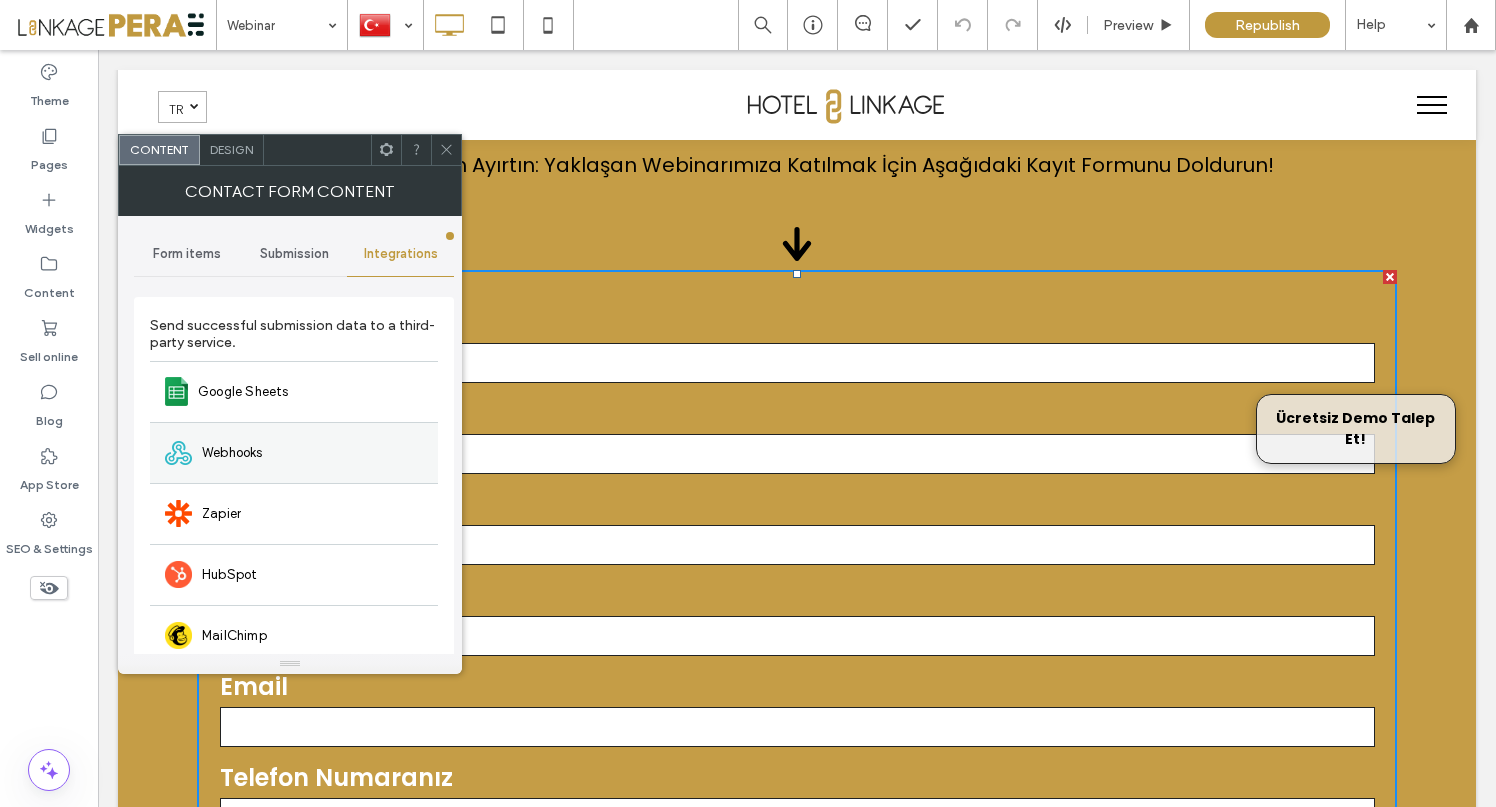 click on "Webhooks" at bounding box center (294, 452) 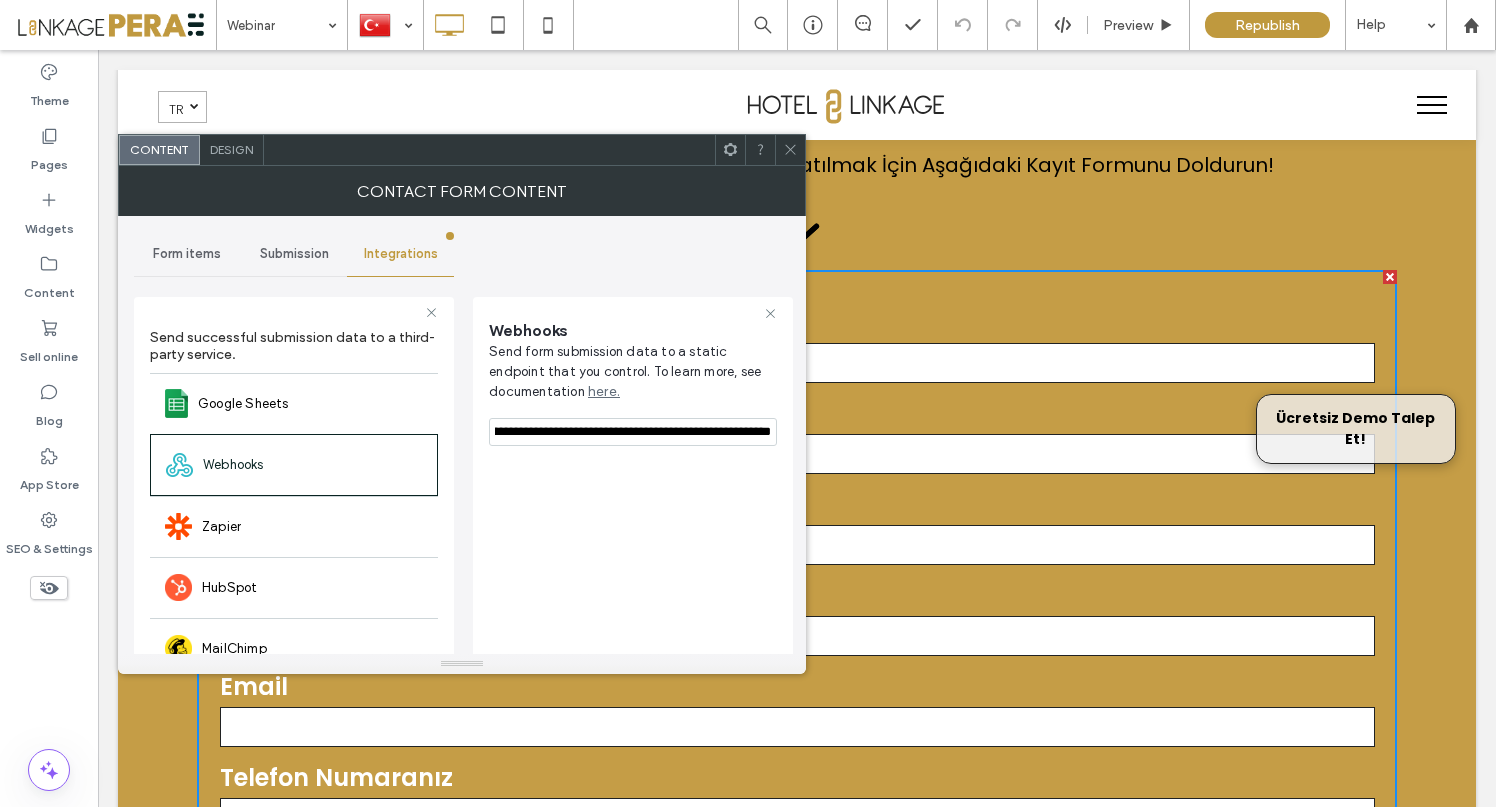 scroll, scrollTop: 0, scrollLeft: 574, axis: horizontal 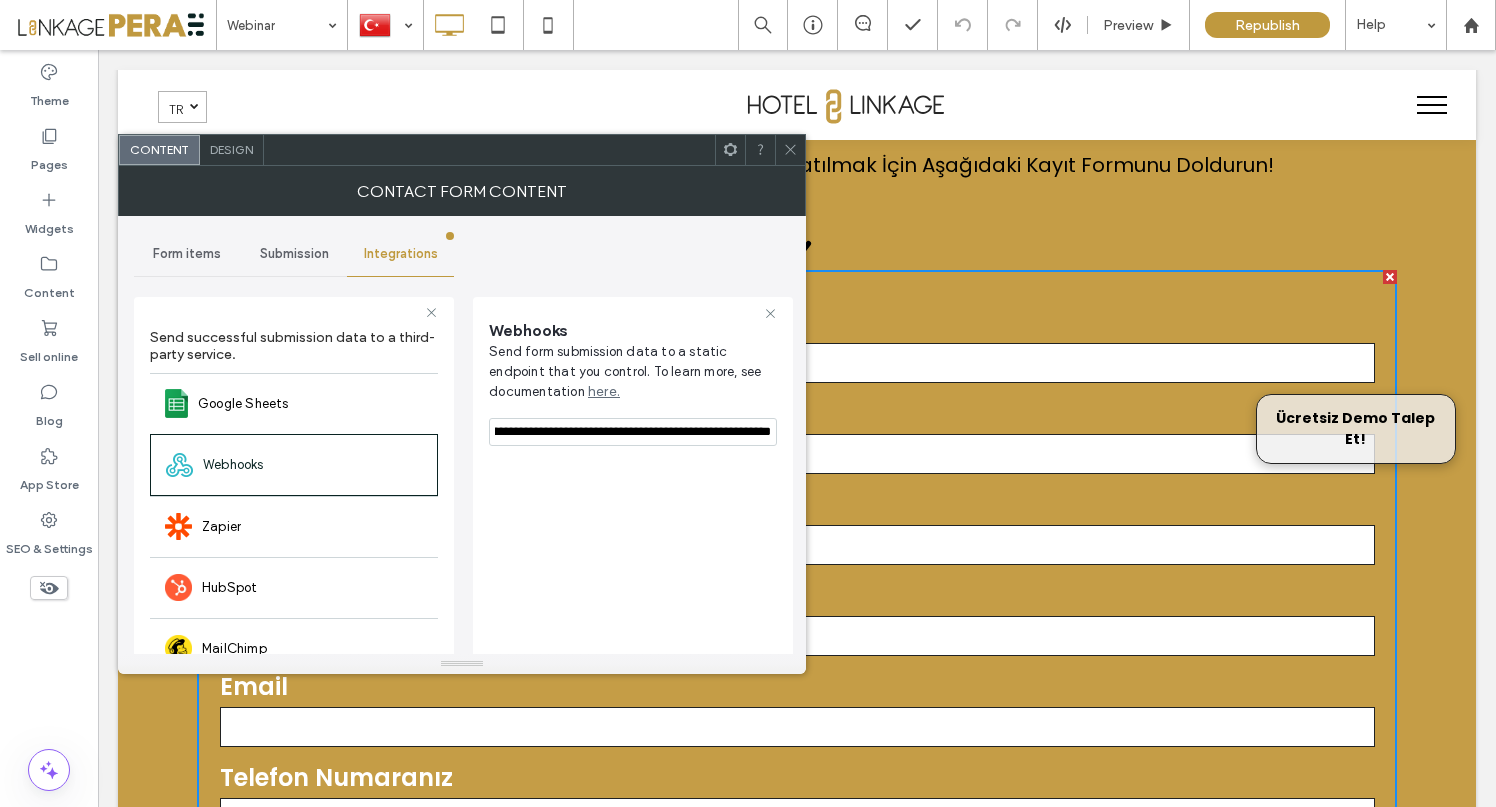 drag, startPoint x: 597, startPoint y: 434, endPoint x: 788, endPoint y: 437, distance: 191.02356 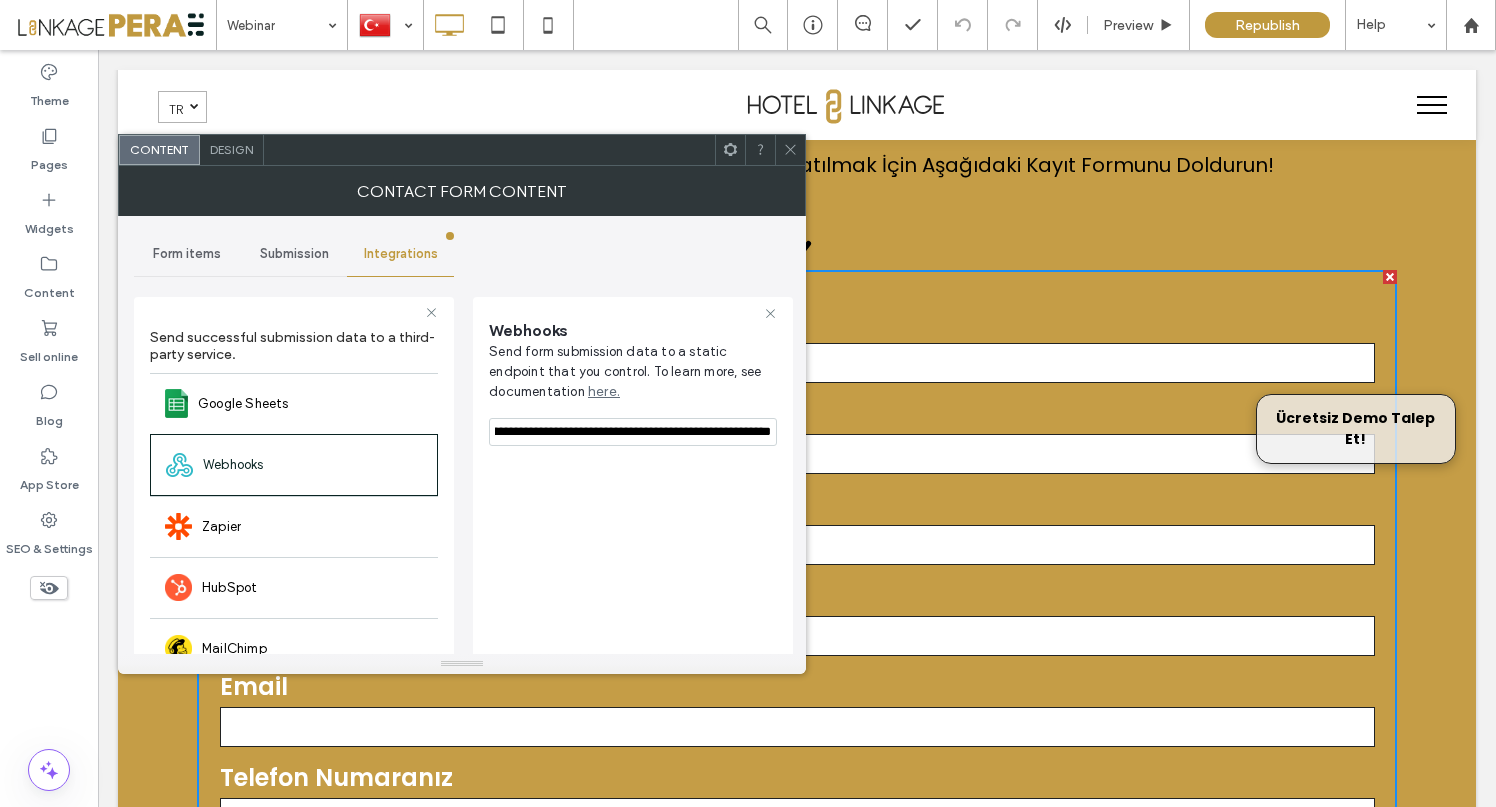 scroll, scrollTop: 0, scrollLeft: 0, axis: both 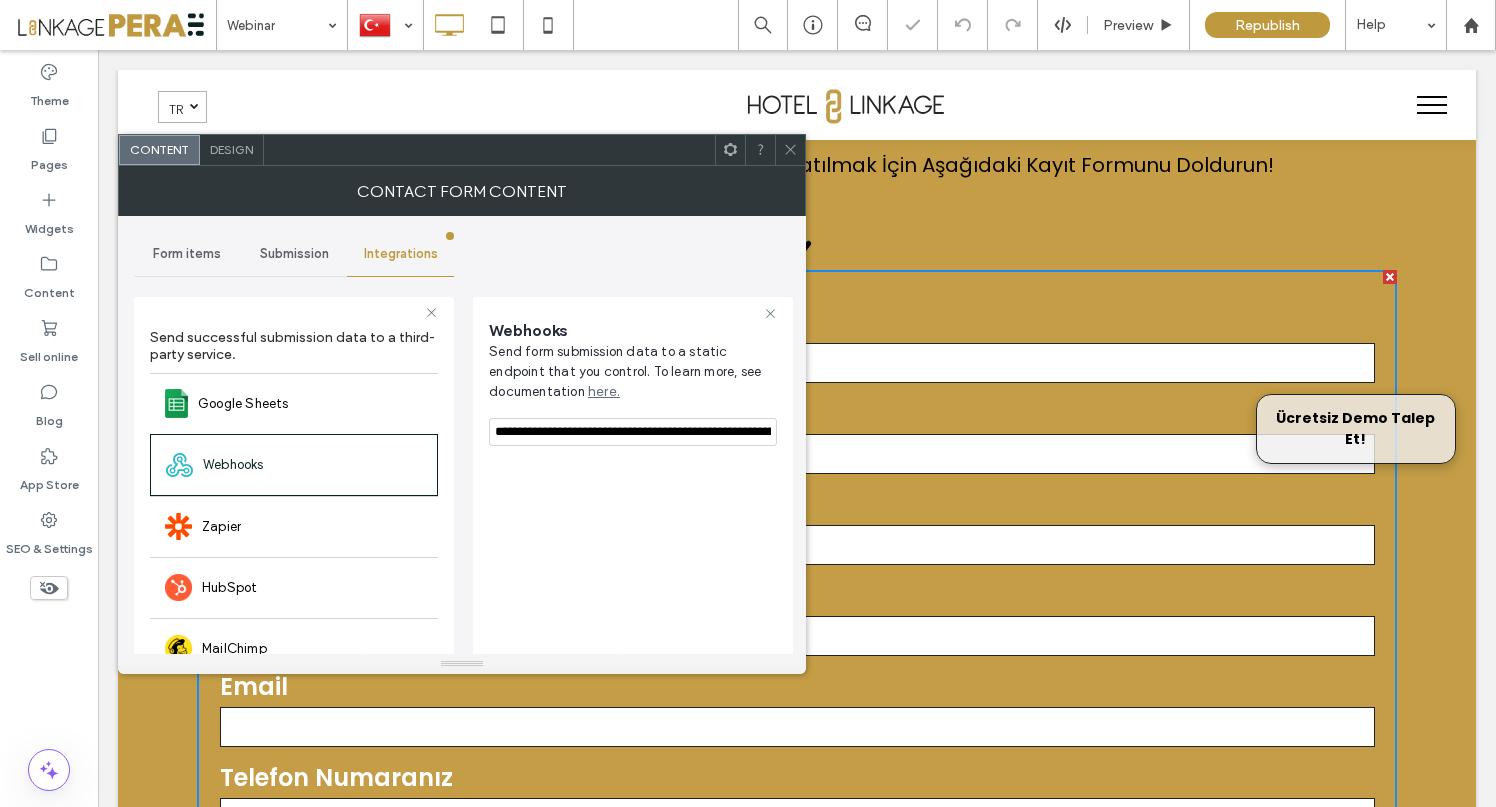 drag, startPoint x: 791, startPoint y: 151, endPoint x: 805, endPoint y: 148, distance: 14.3178215 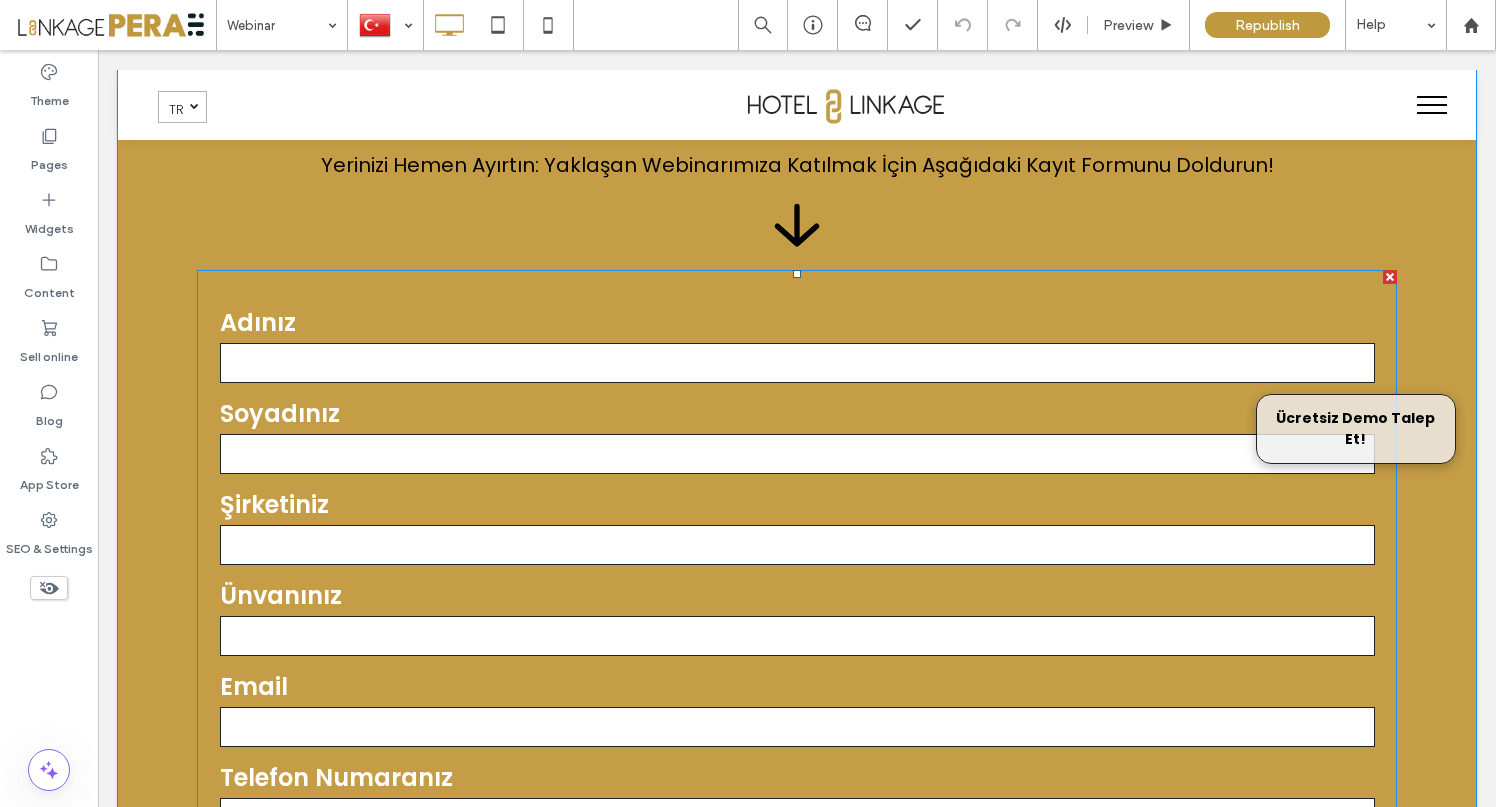 click on "Adınız" at bounding box center (797, 322) 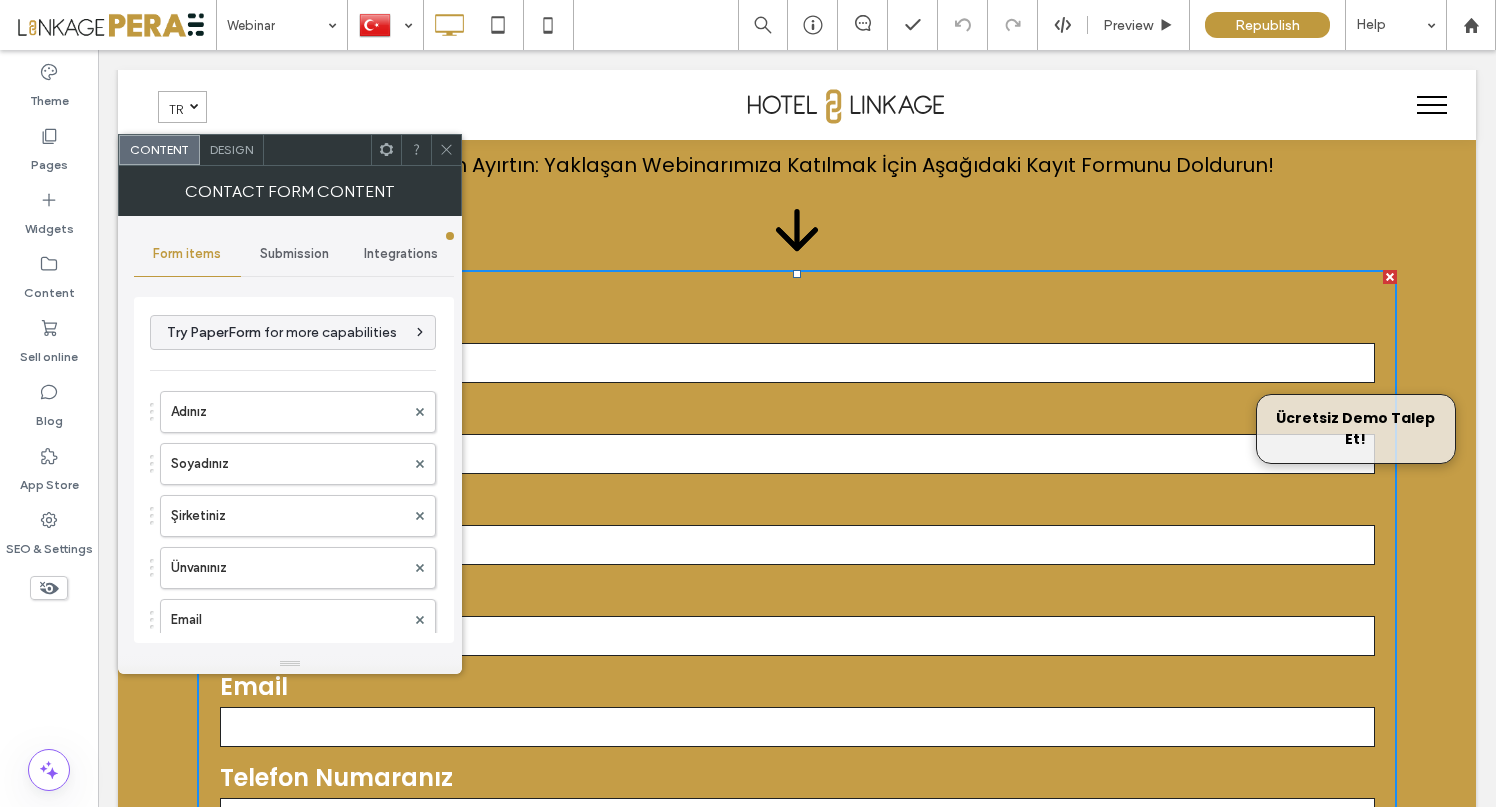 click on "Submission" at bounding box center (294, 254) 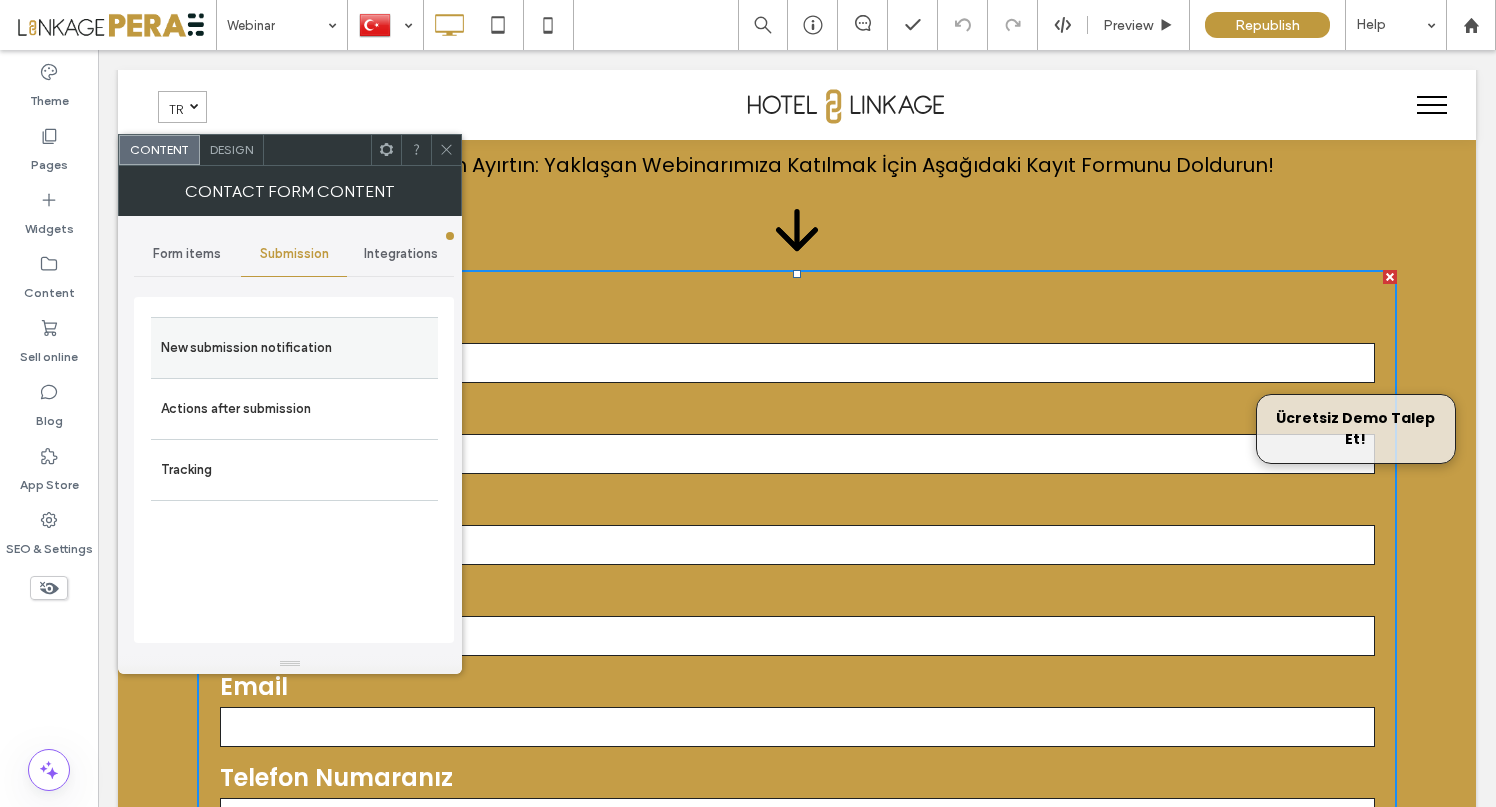 click on "New submission notification" at bounding box center [294, 348] 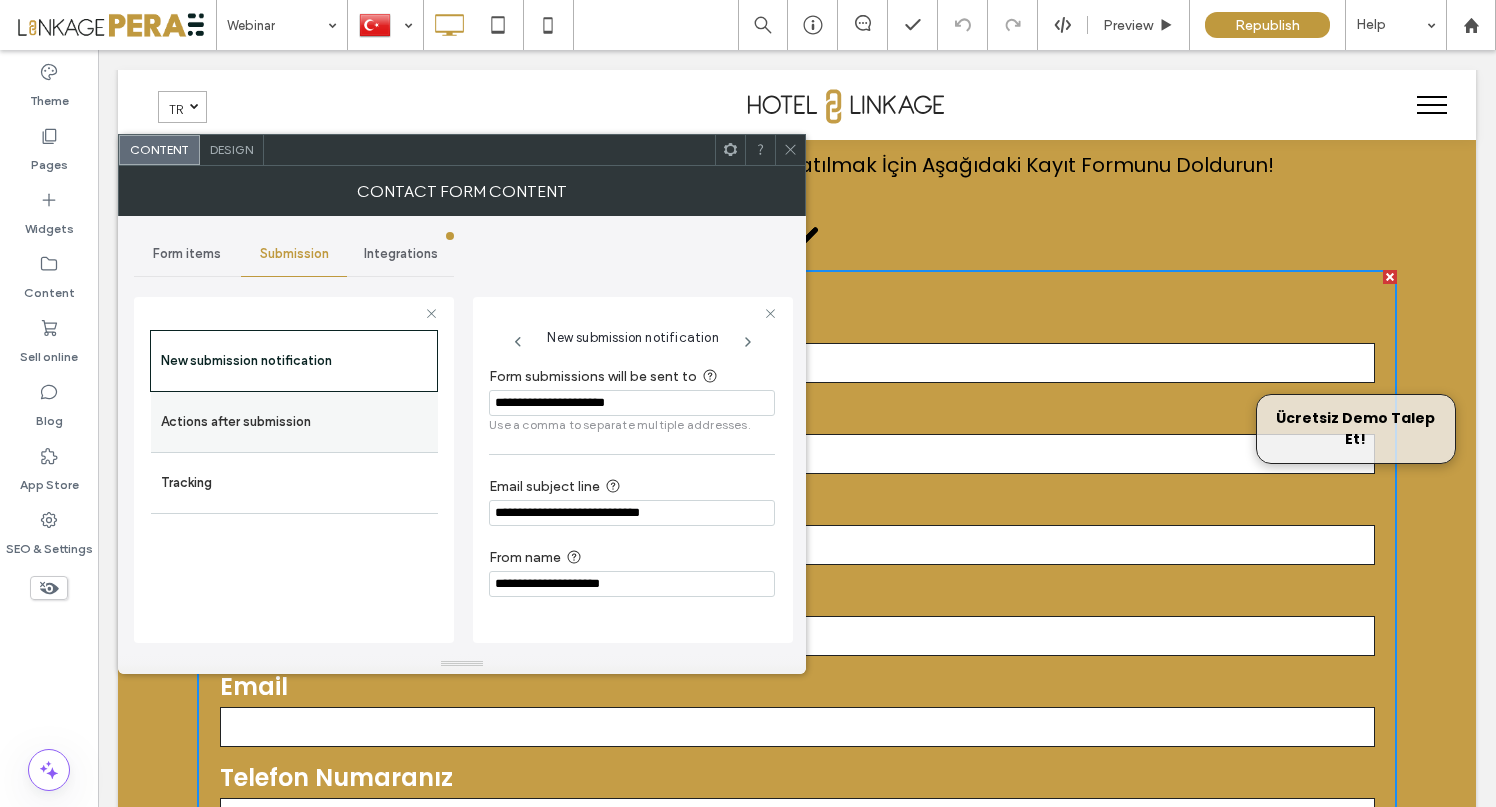 click on "Actions after submission" at bounding box center (294, 422) 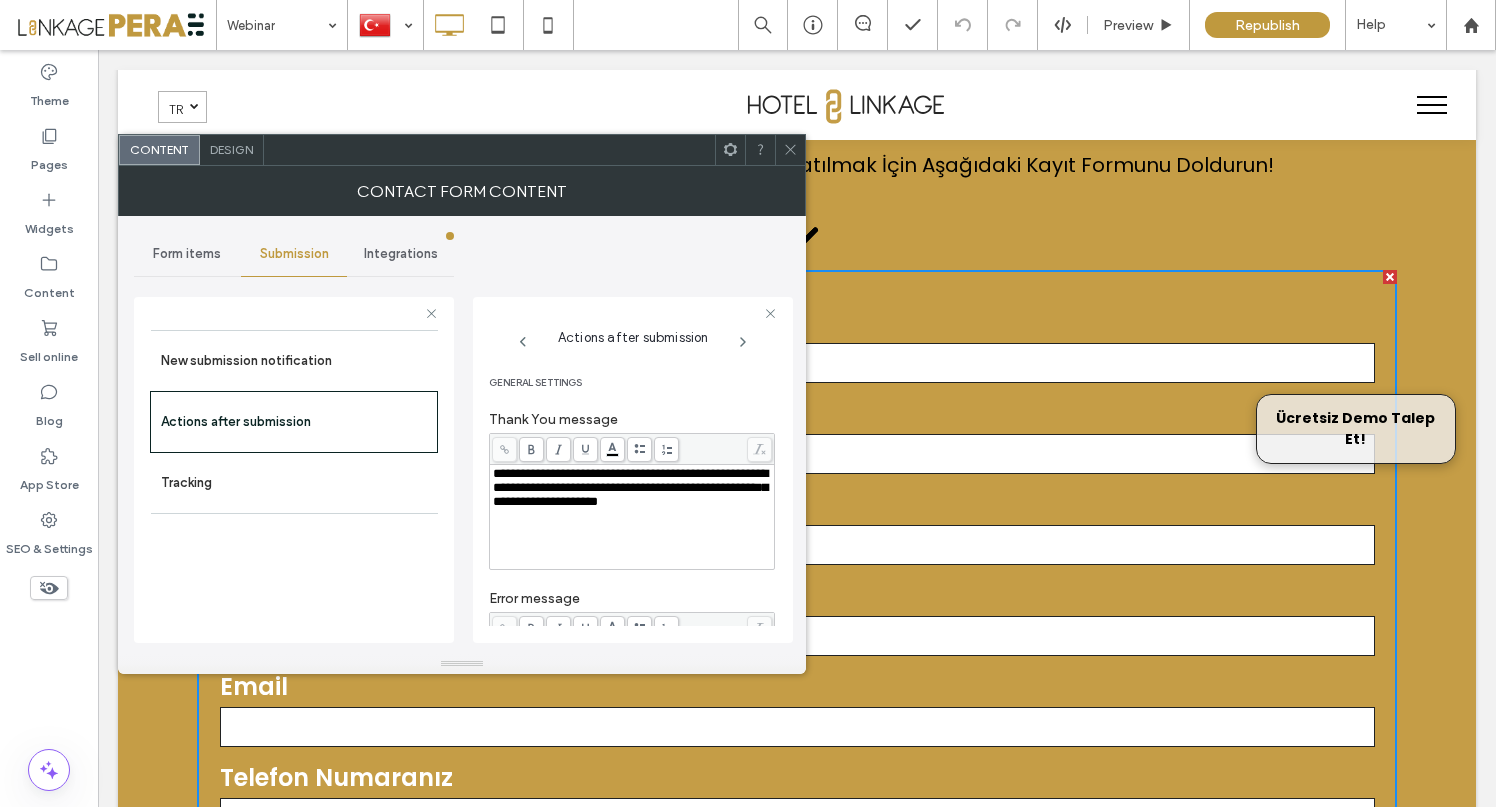 click on "Form items" at bounding box center (187, 254) 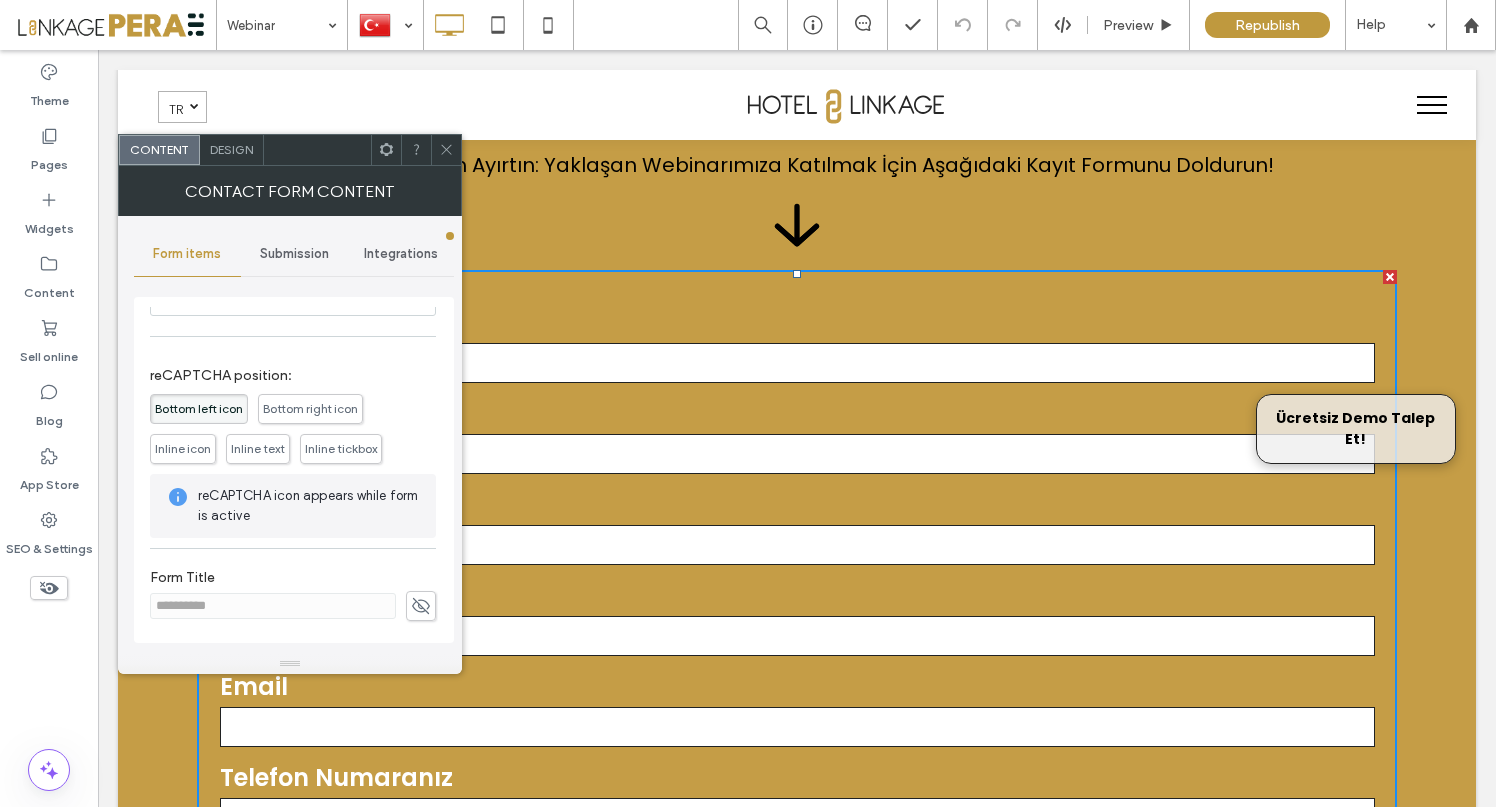 scroll, scrollTop: 0, scrollLeft: 0, axis: both 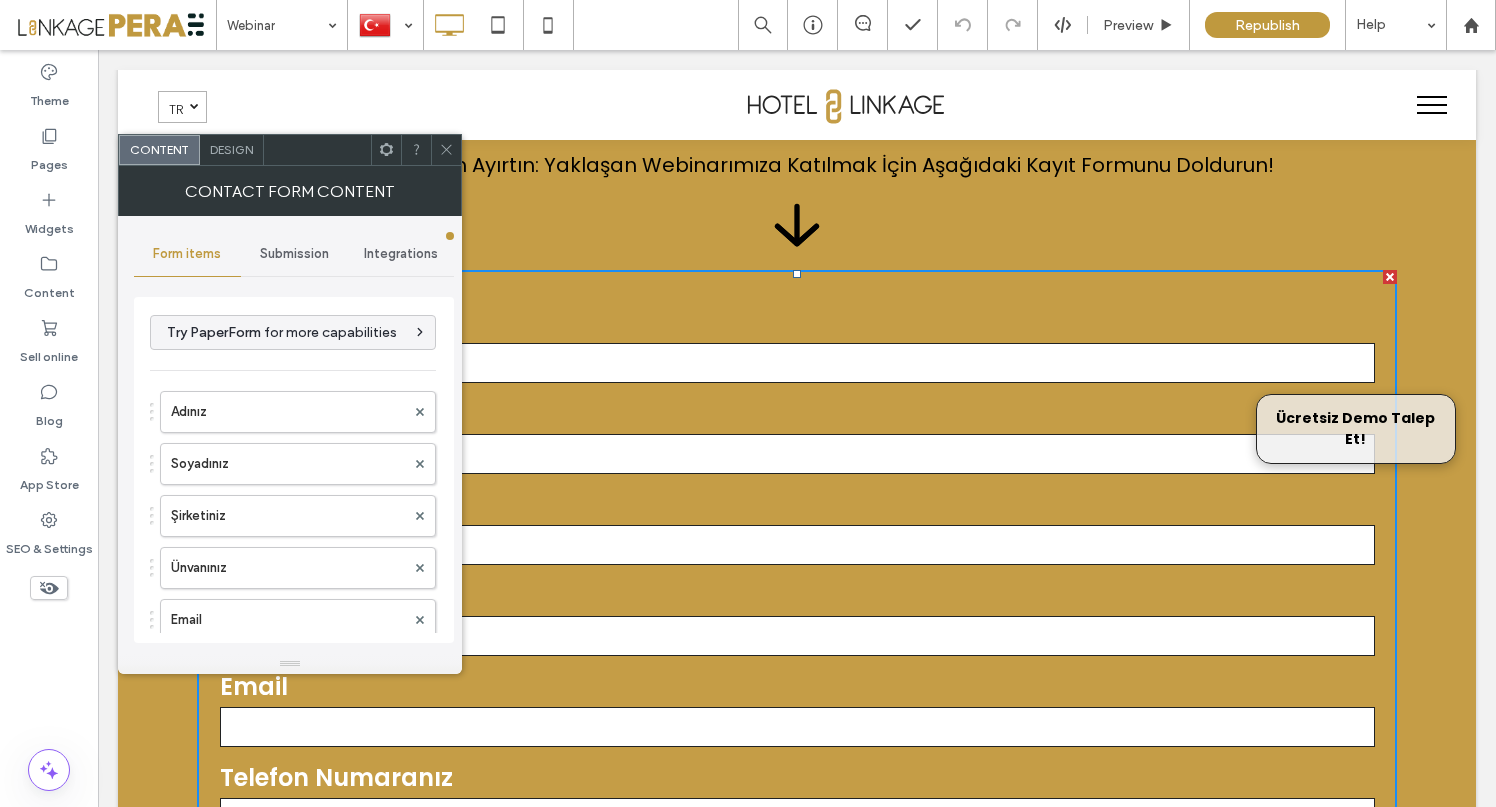 click on "Submission" at bounding box center [294, 254] 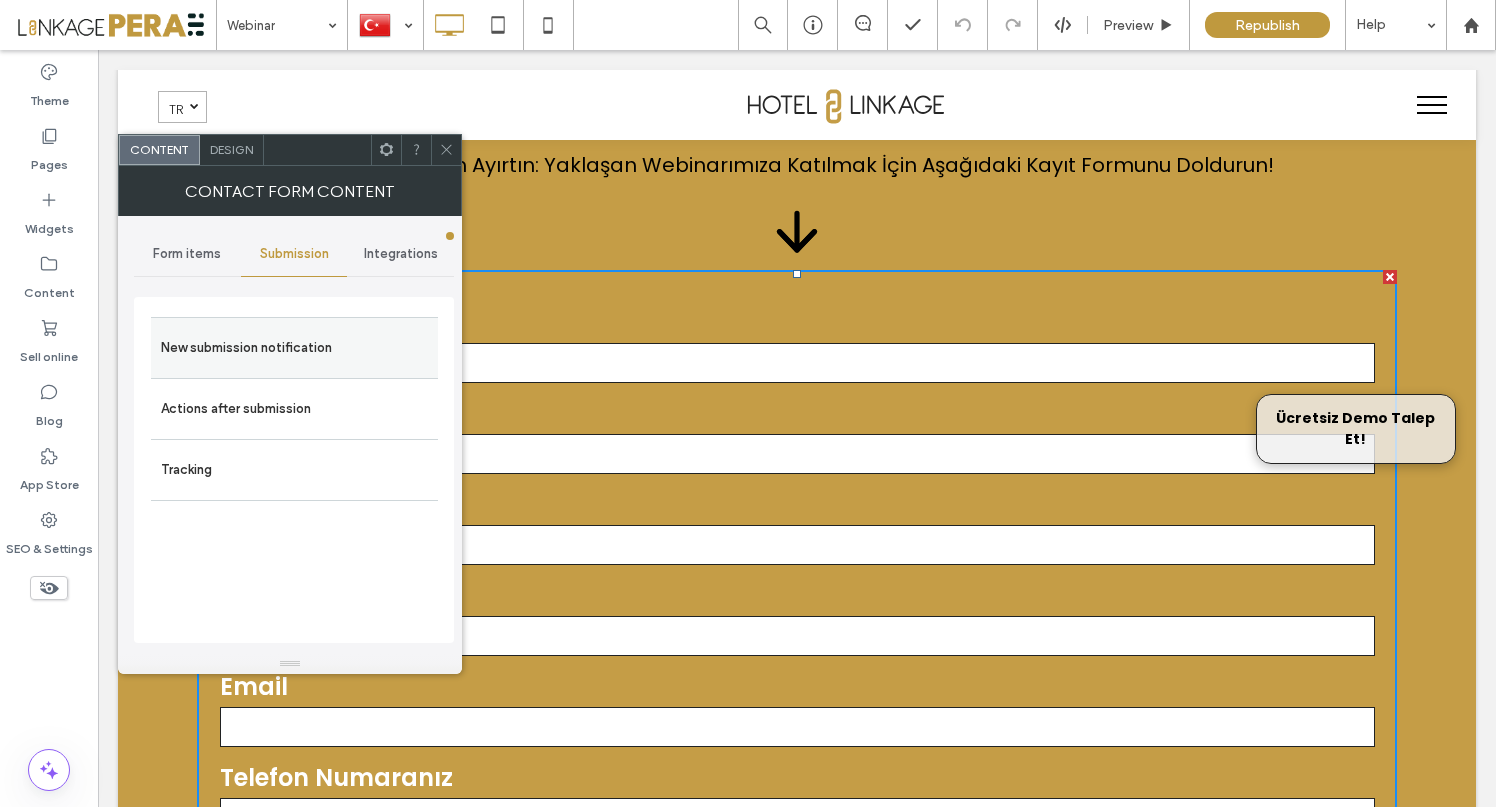 click on "New submission notification" at bounding box center [294, 348] 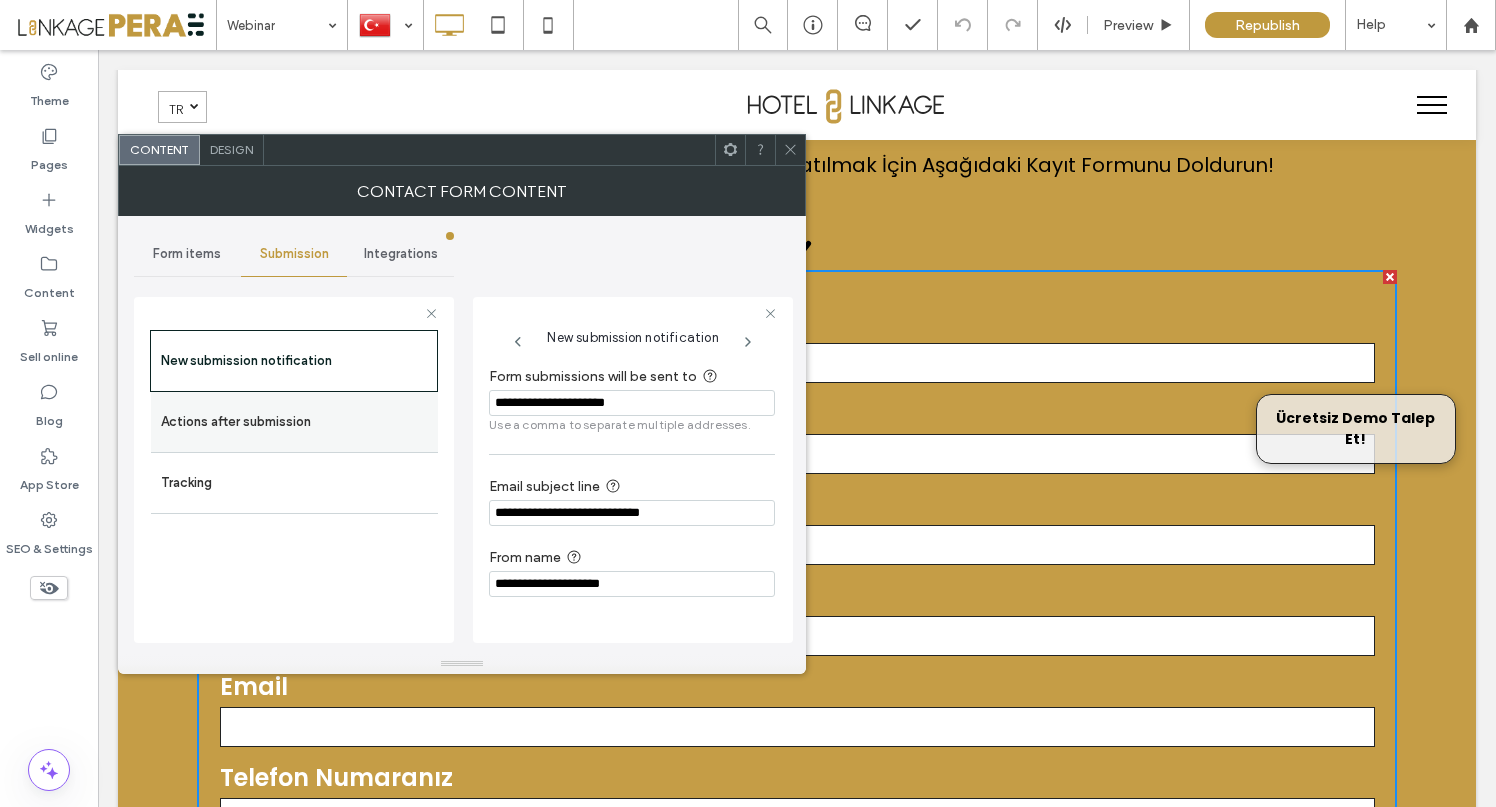 click on "Actions after submission" at bounding box center (294, 422) 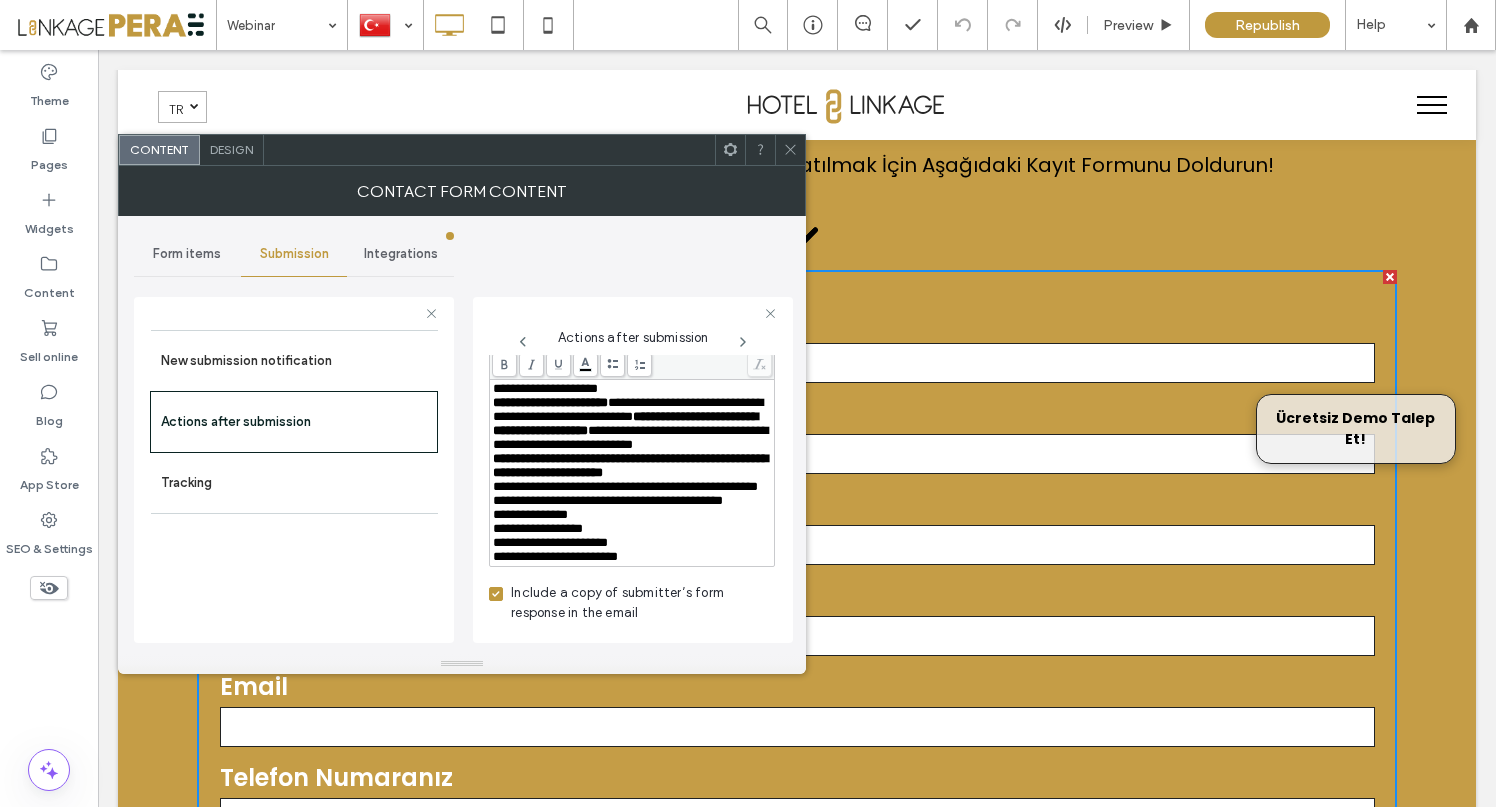 scroll, scrollTop: 899, scrollLeft: 0, axis: vertical 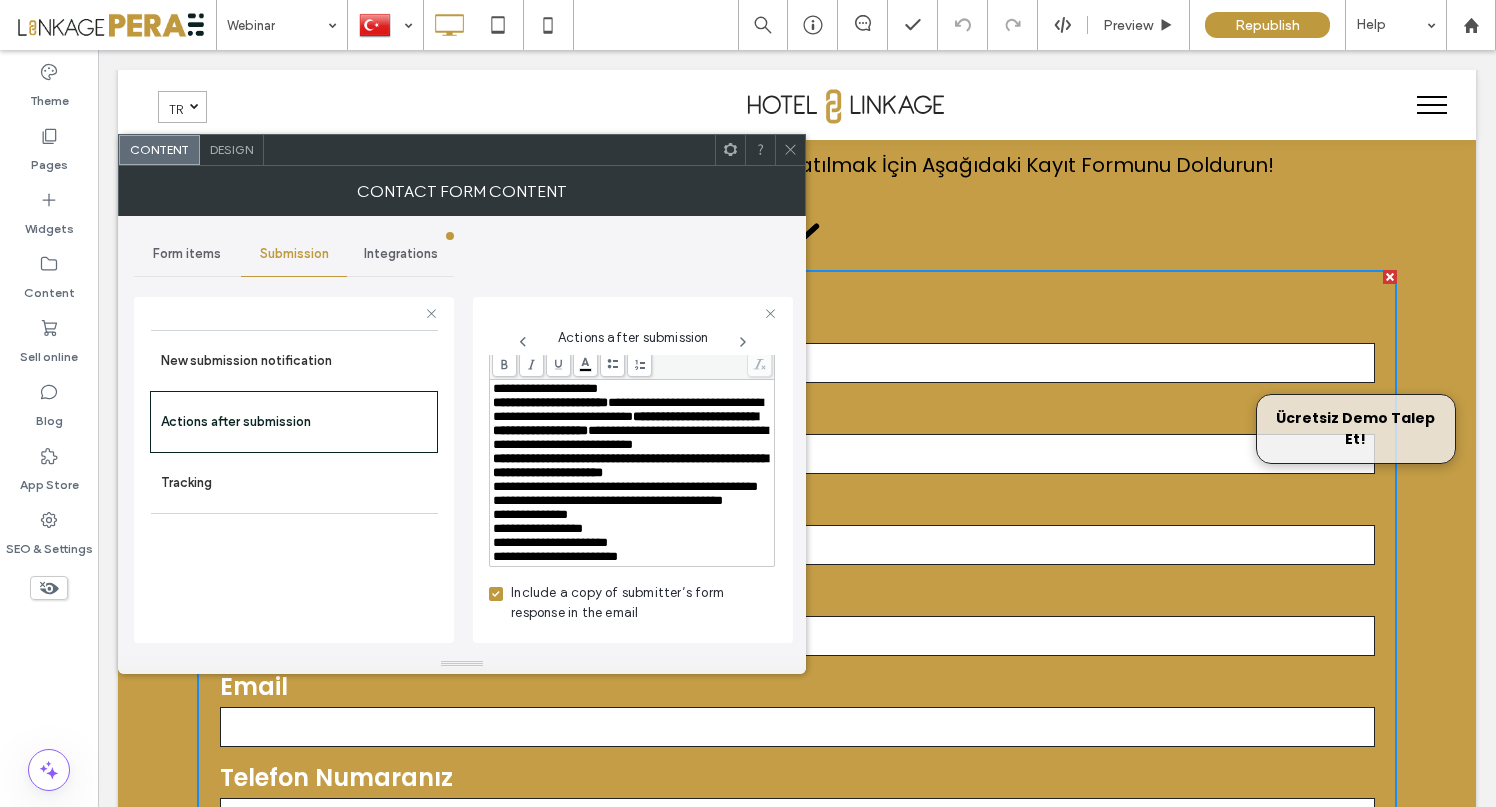 click 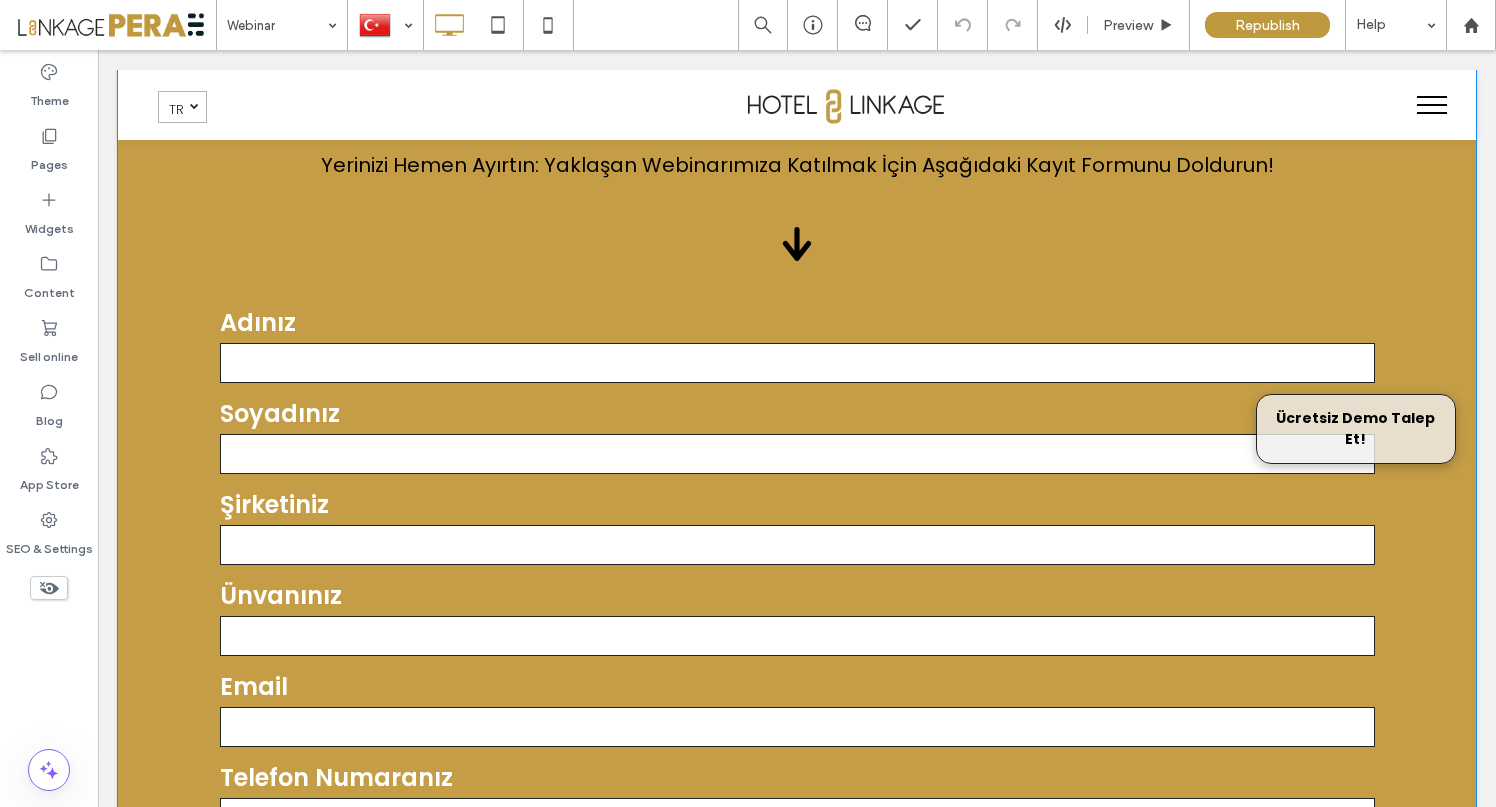 click on "**********" at bounding box center [797, 527] 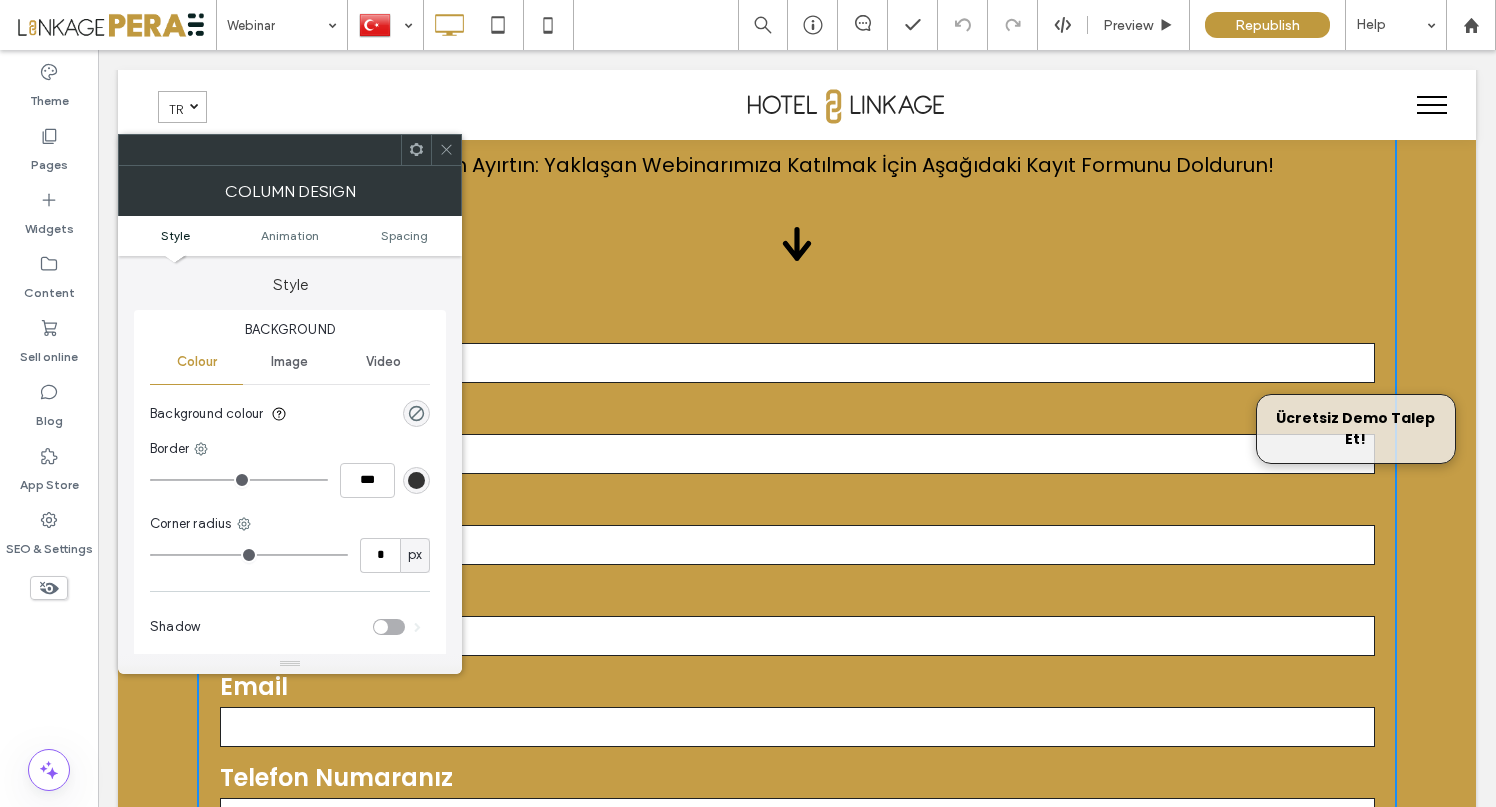 drag, startPoint x: 447, startPoint y: 146, endPoint x: 459, endPoint y: 153, distance: 13.892444 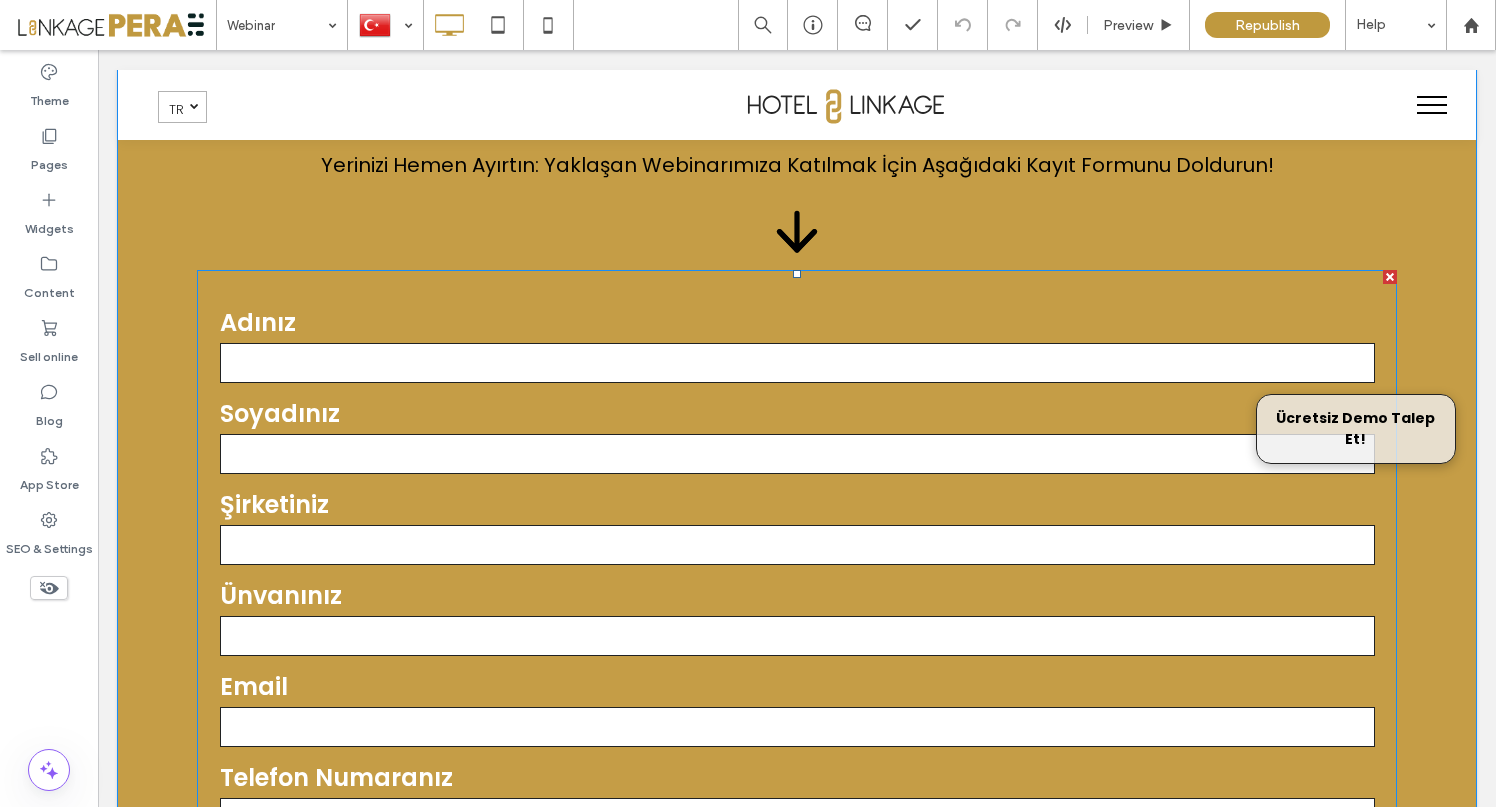 click on "Soyadınız" at bounding box center (797, 413) 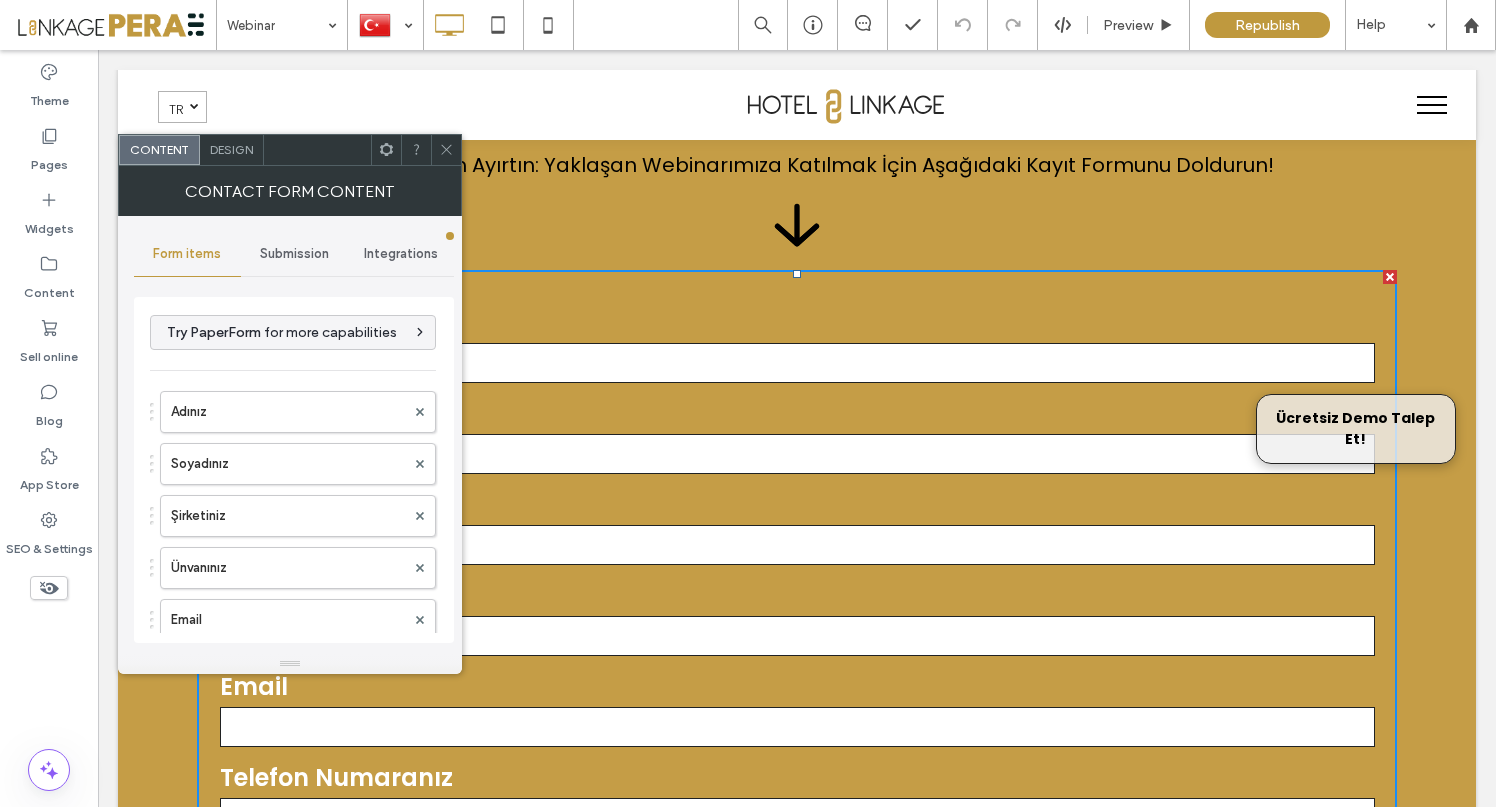 click on "Submission" at bounding box center [294, 254] 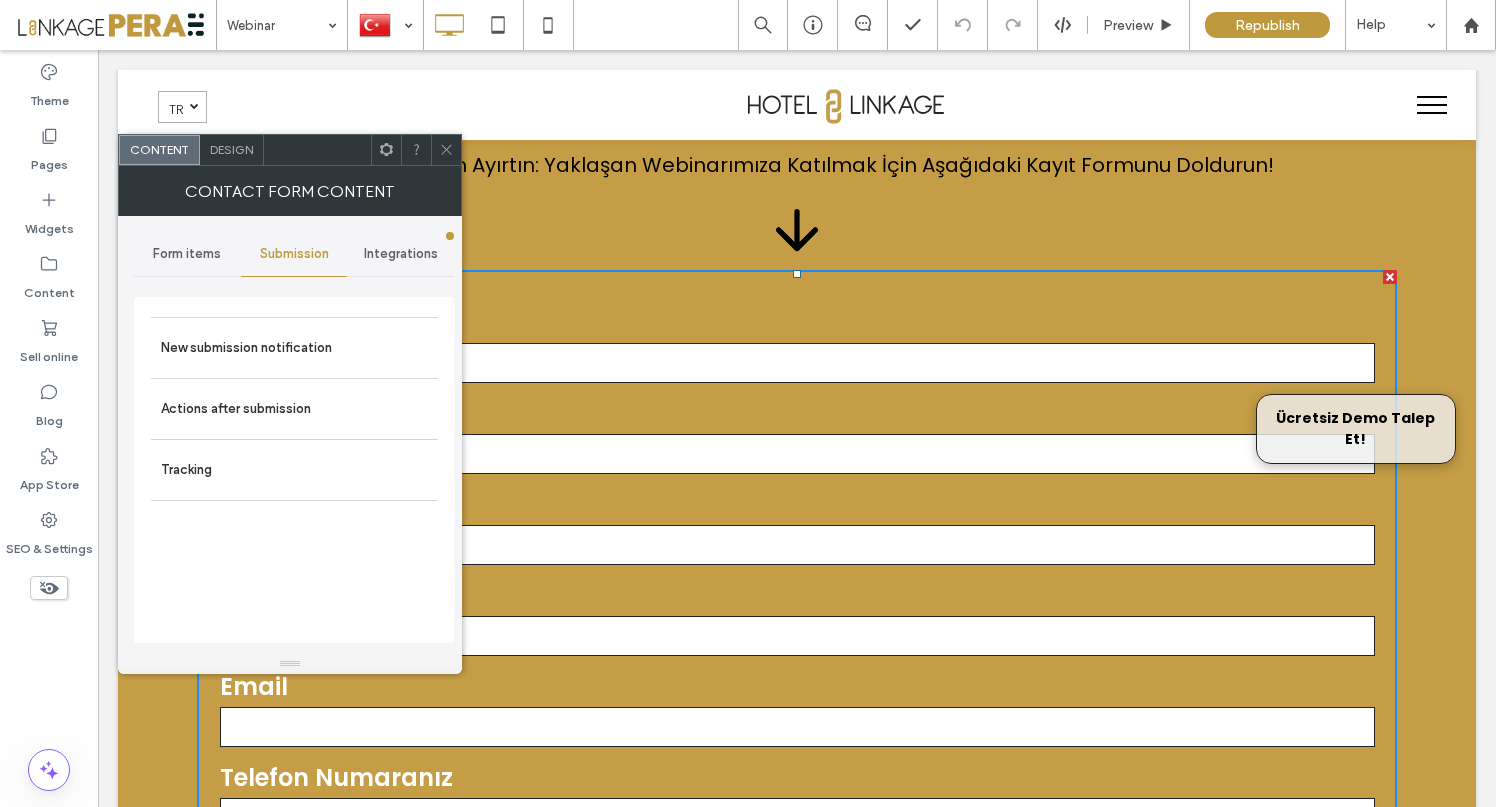 click on "Integrations" at bounding box center (401, 254) 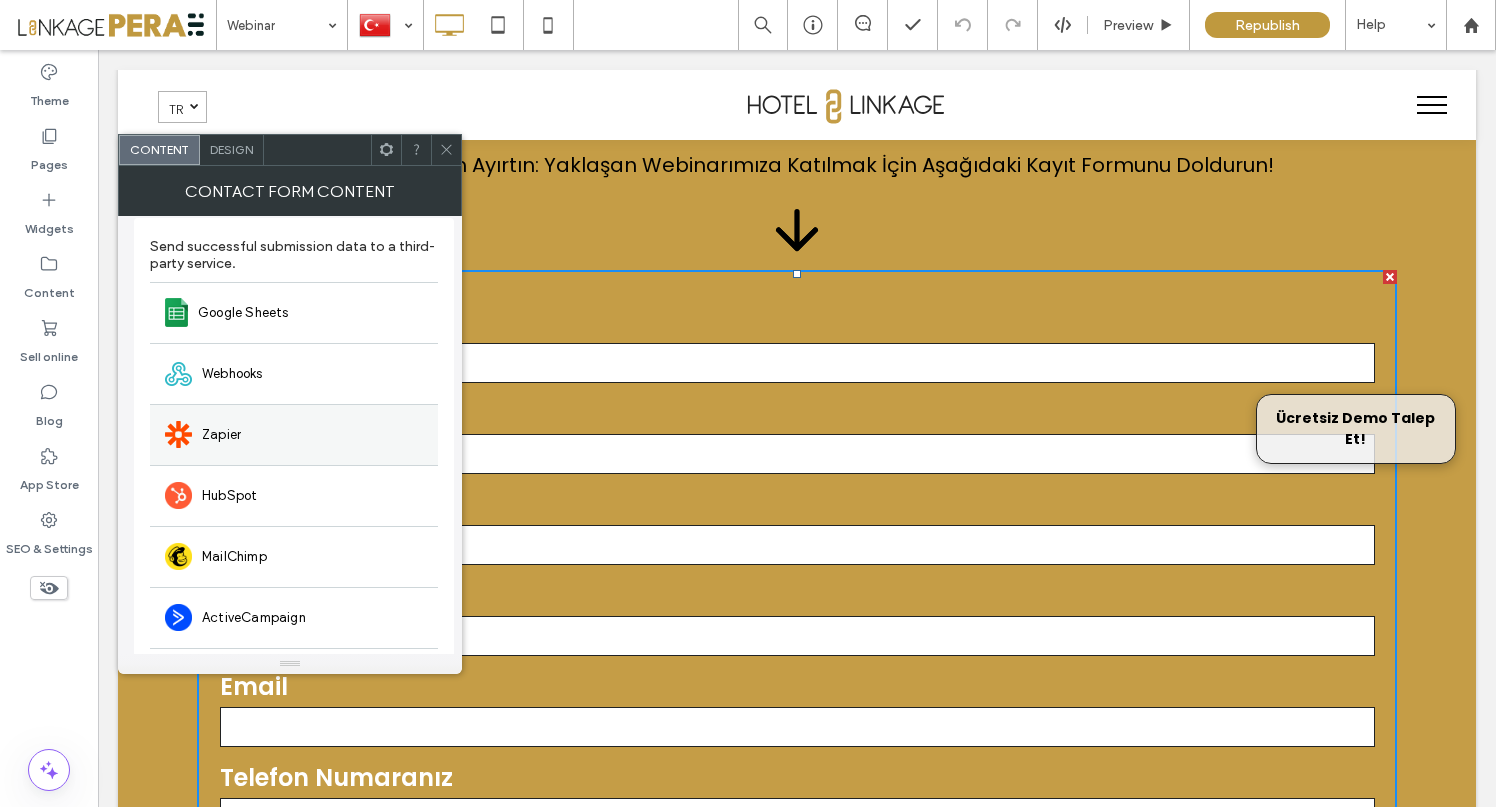 scroll, scrollTop: 0, scrollLeft: 0, axis: both 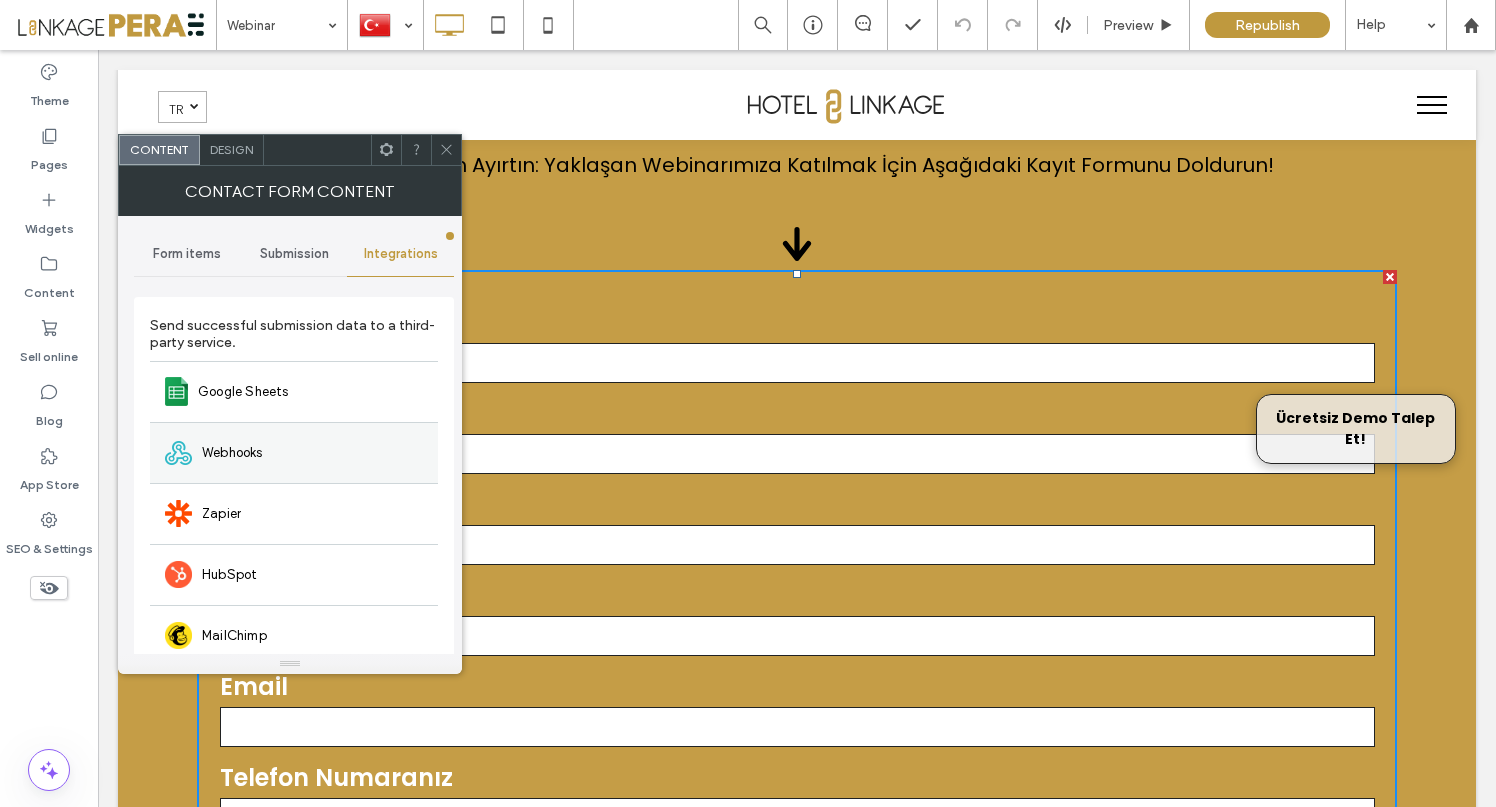 click on "Webhooks" at bounding box center [232, 453] 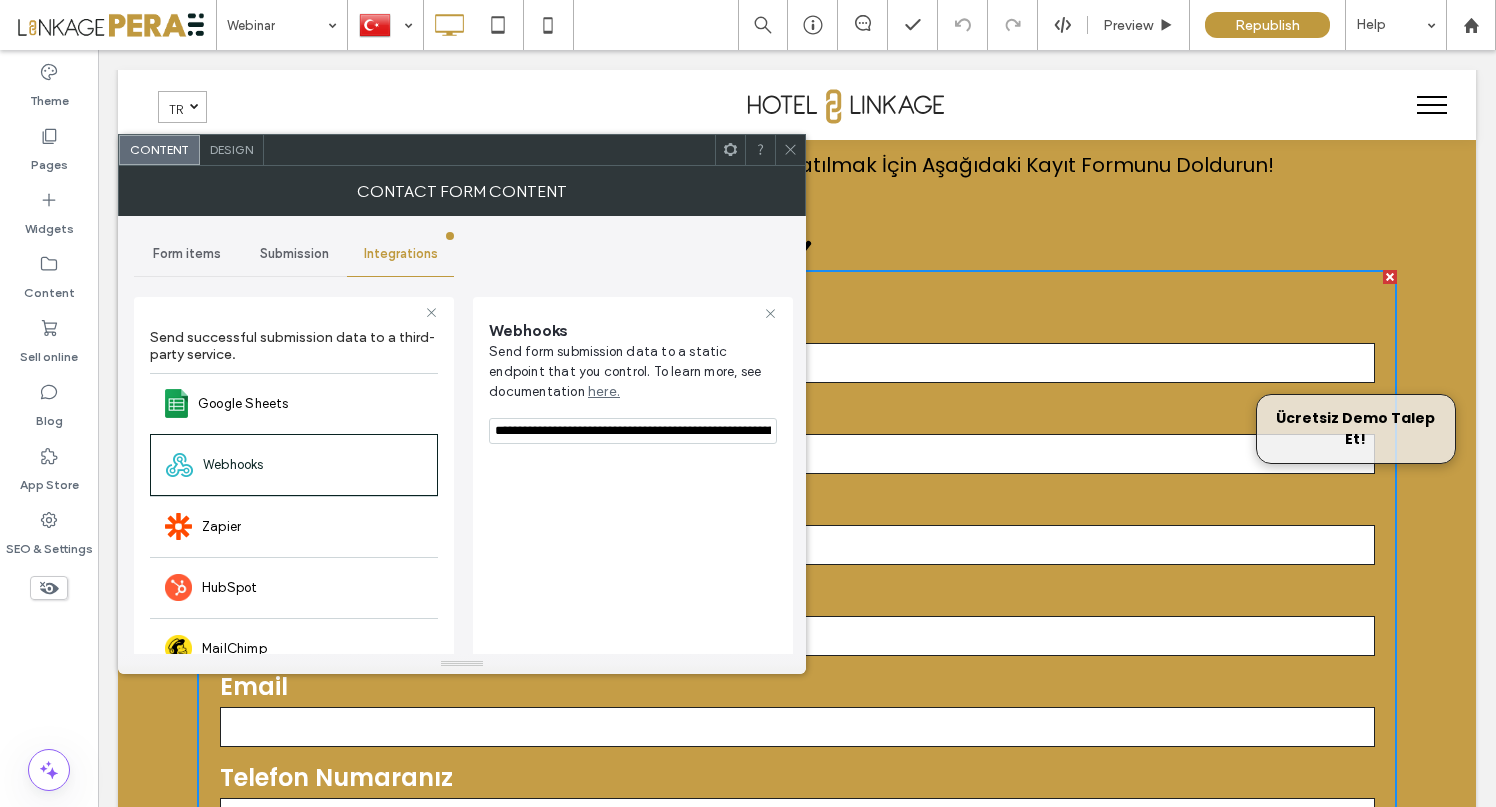 click on "**********" at bounding box center (633, 431) 